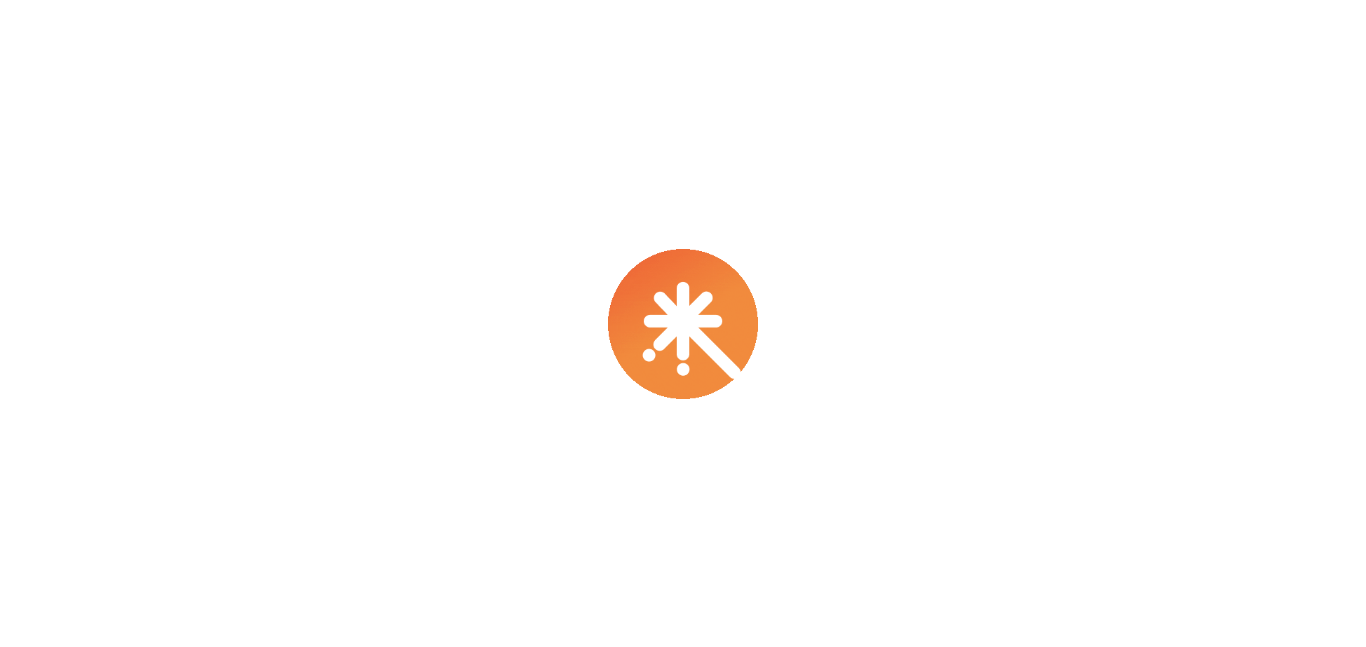 scroll, scrollTop: 0, scrollLeft: 0, axis: both 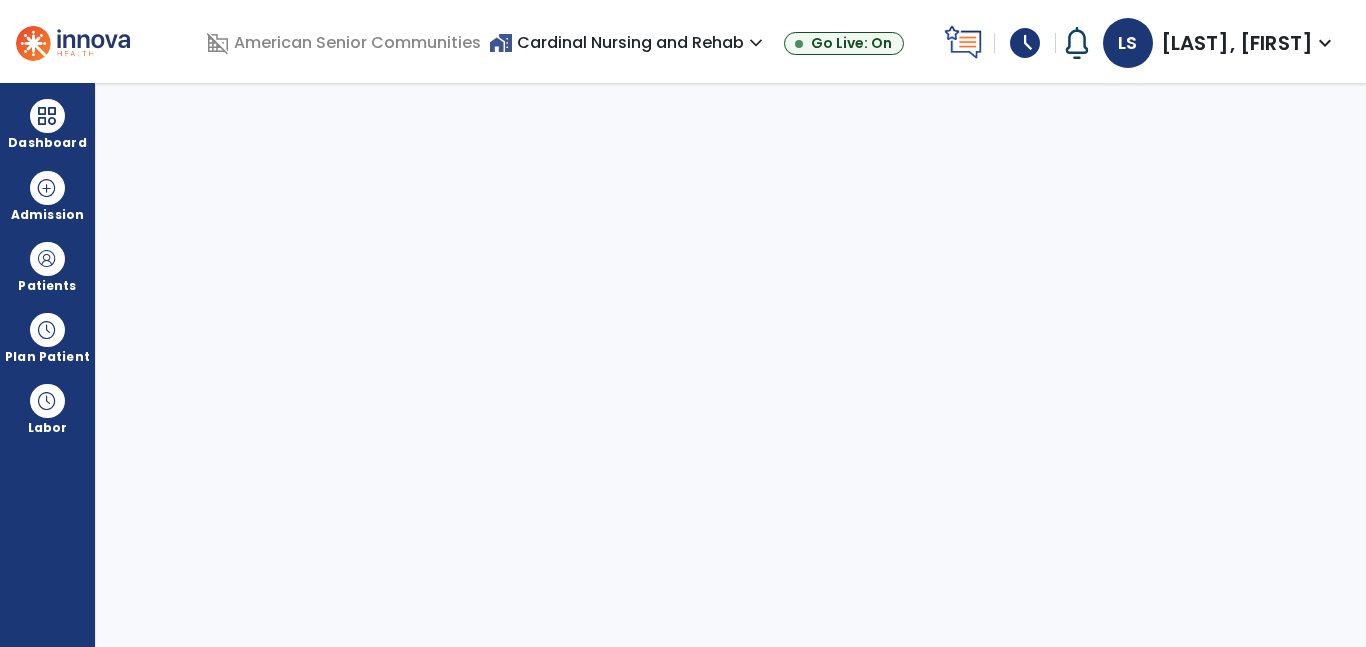 select on "****" 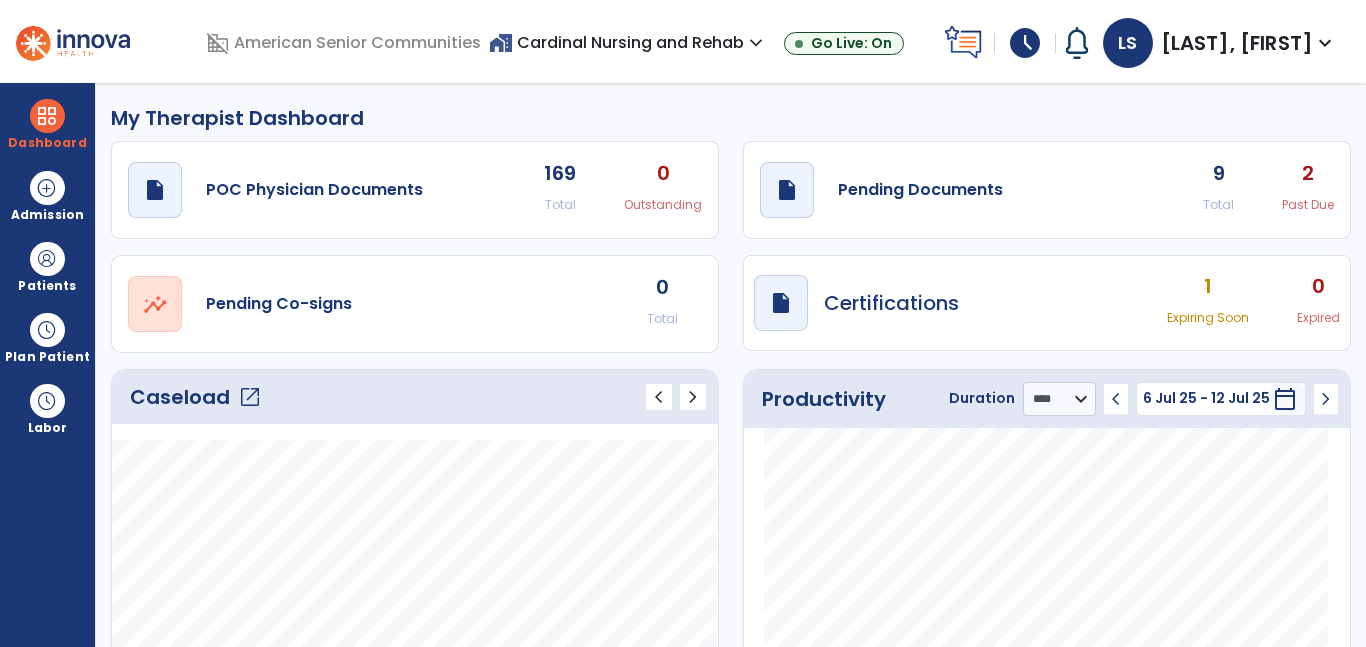 click on "open_in_new" 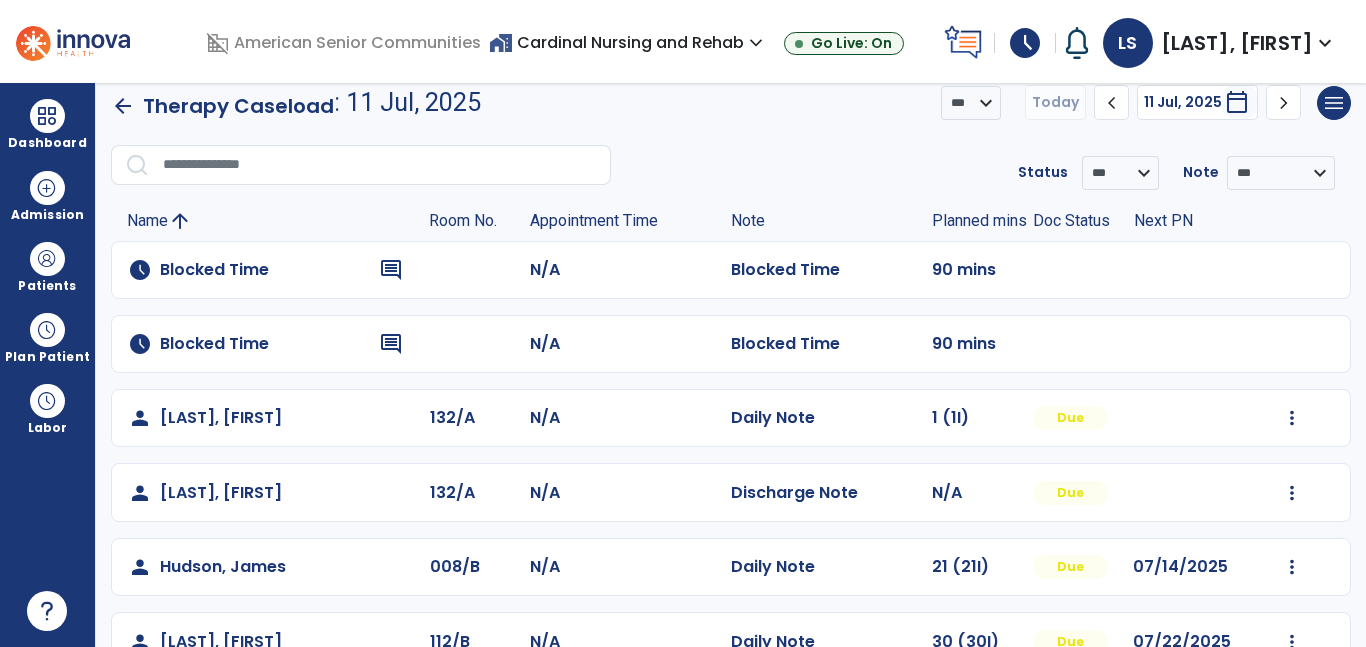 scroll, scrollTop: 0, scrollLeft: 0, axis: both 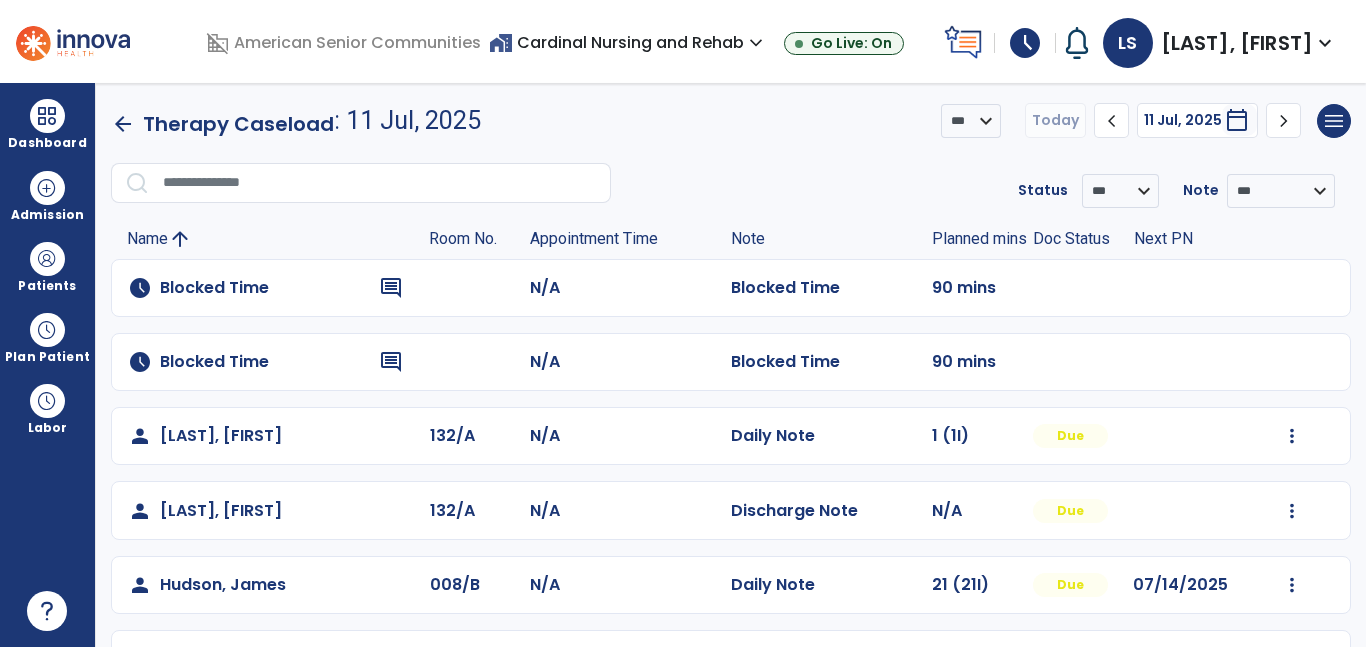 click on "schedule Blocked Time comment N/A Blocked Time 90 mins" 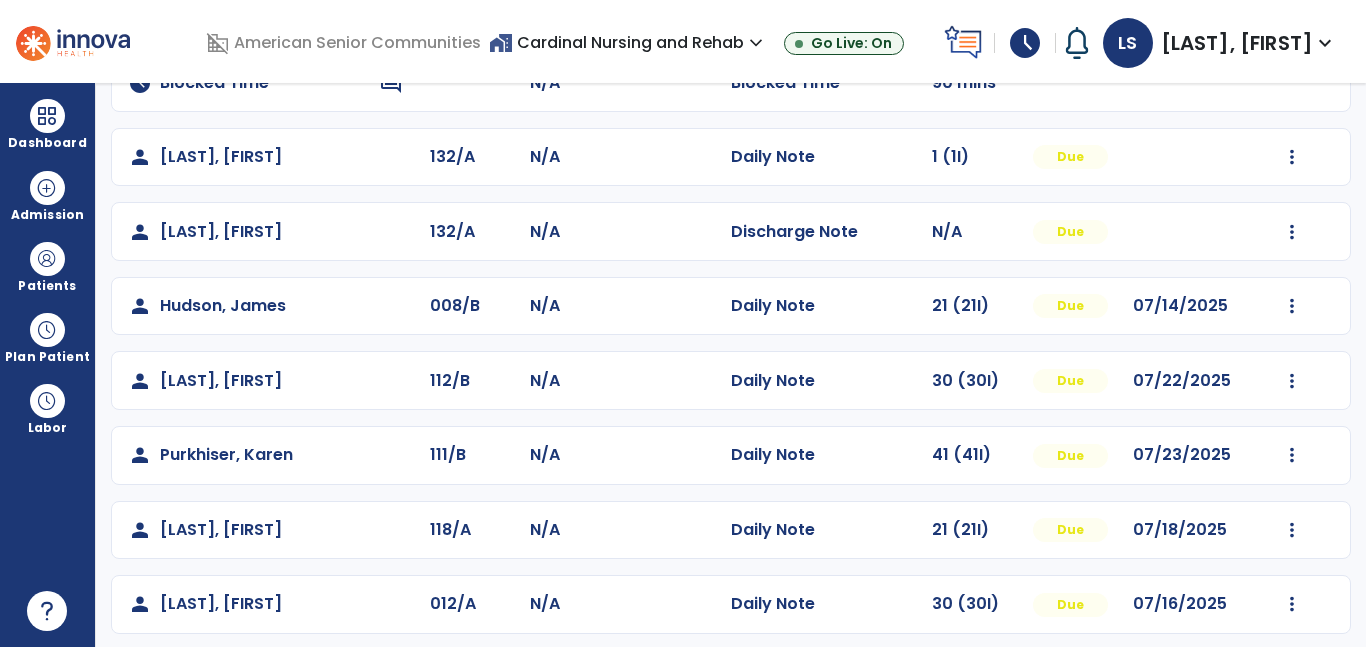 scroll, scrollTop: 290, scrollLeft: 0, axis: vertical 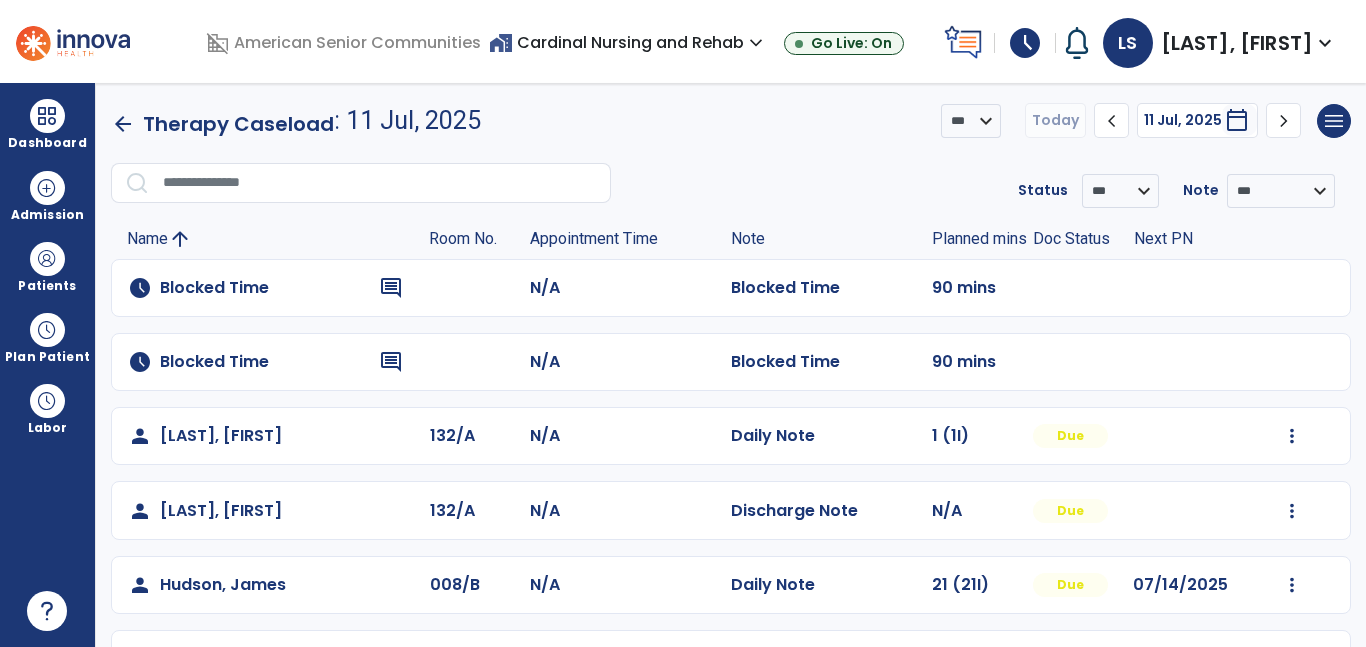 click on "**********" at bounding box center [731, 365] 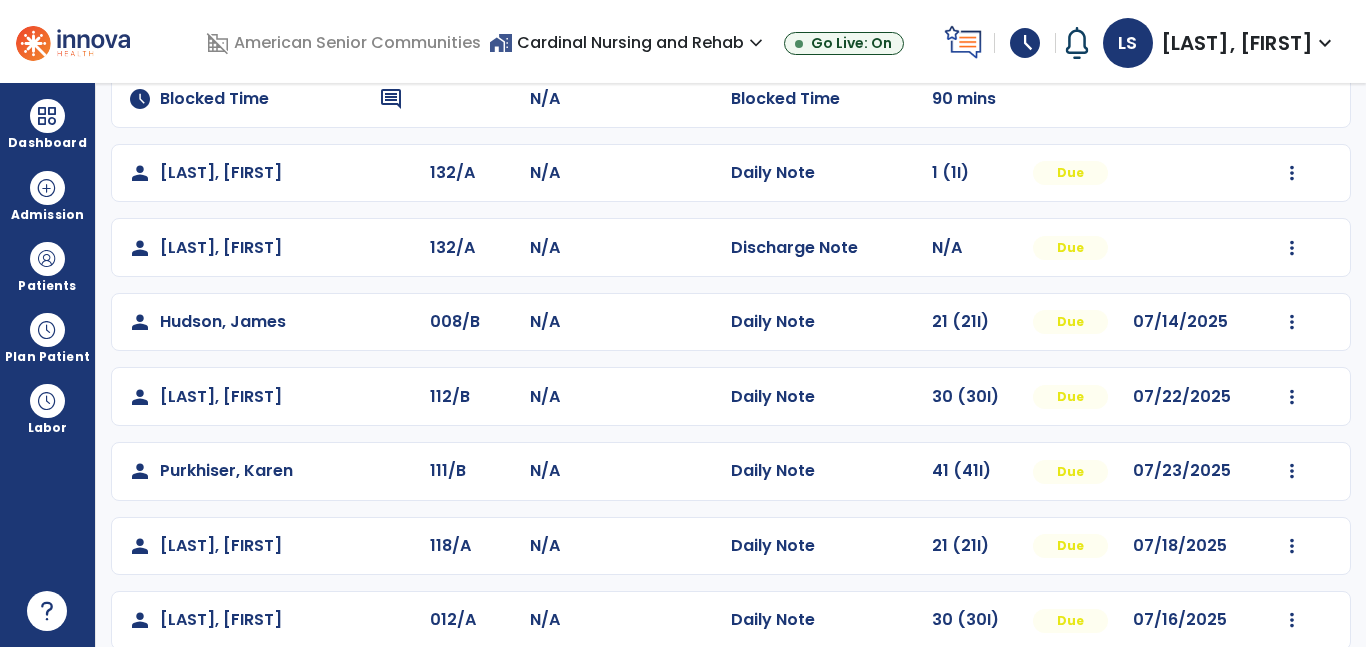 scroll, scrollTop: 290, scrollLeft: 0, axis: vertical 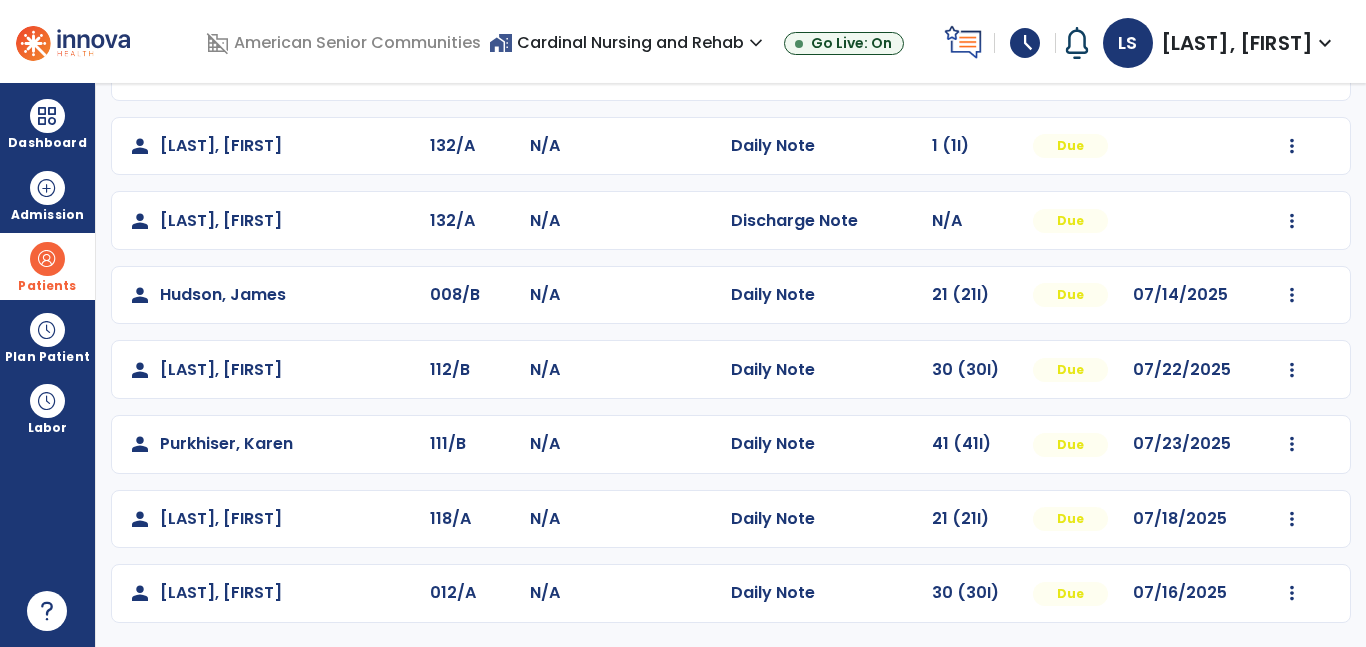 click on "Patients" at bounding box center [47, 286] 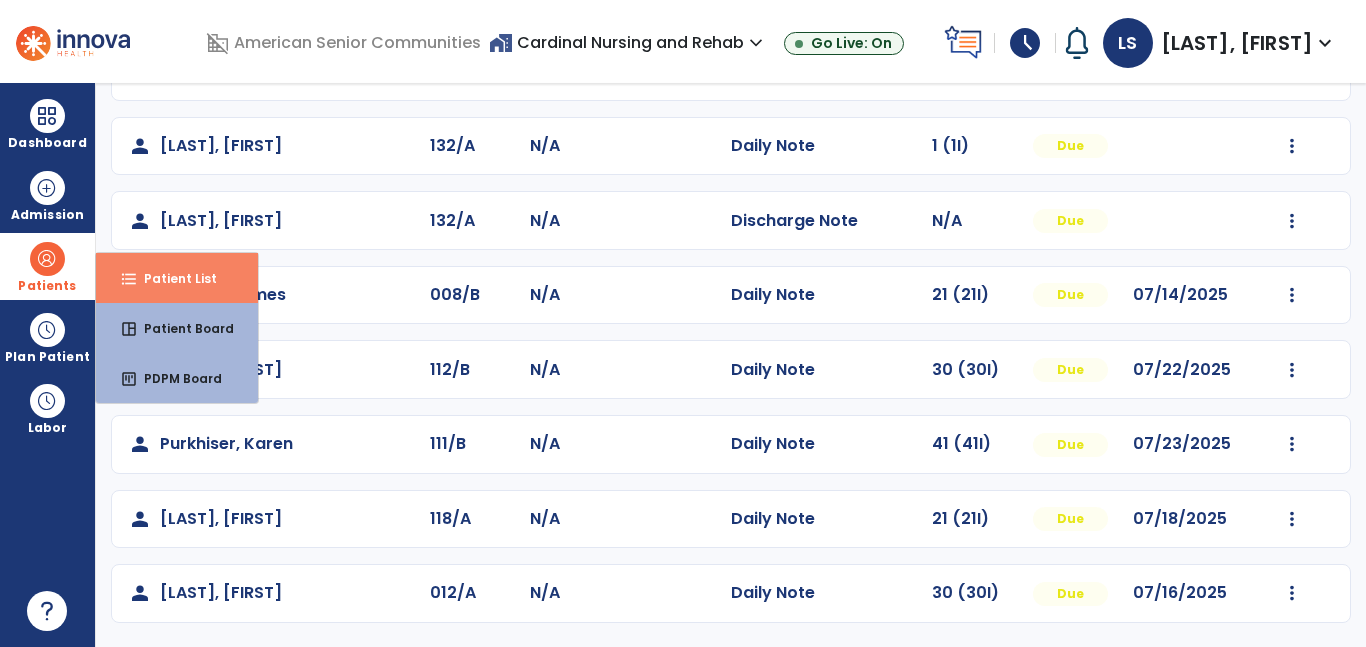 click on "format_list_bulleted" at bounding box center (129, 279) 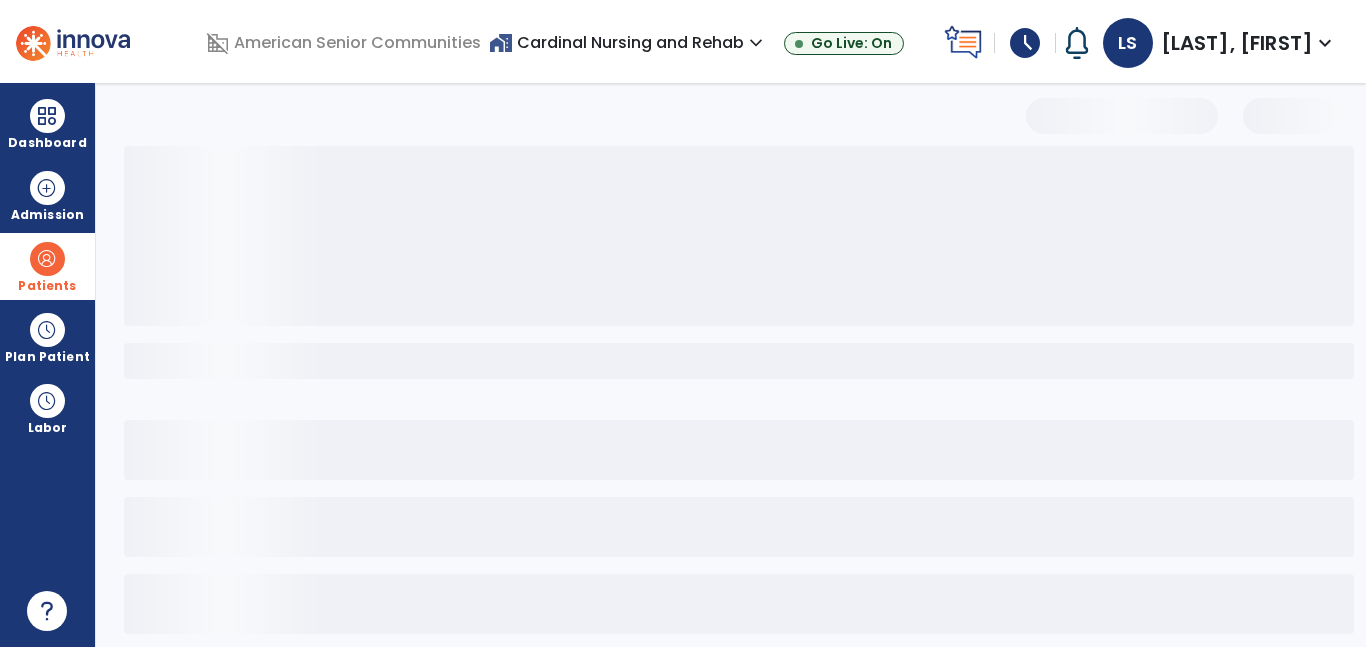 scroll, scrollTop: 0, scrollLeft: 0, axis: both 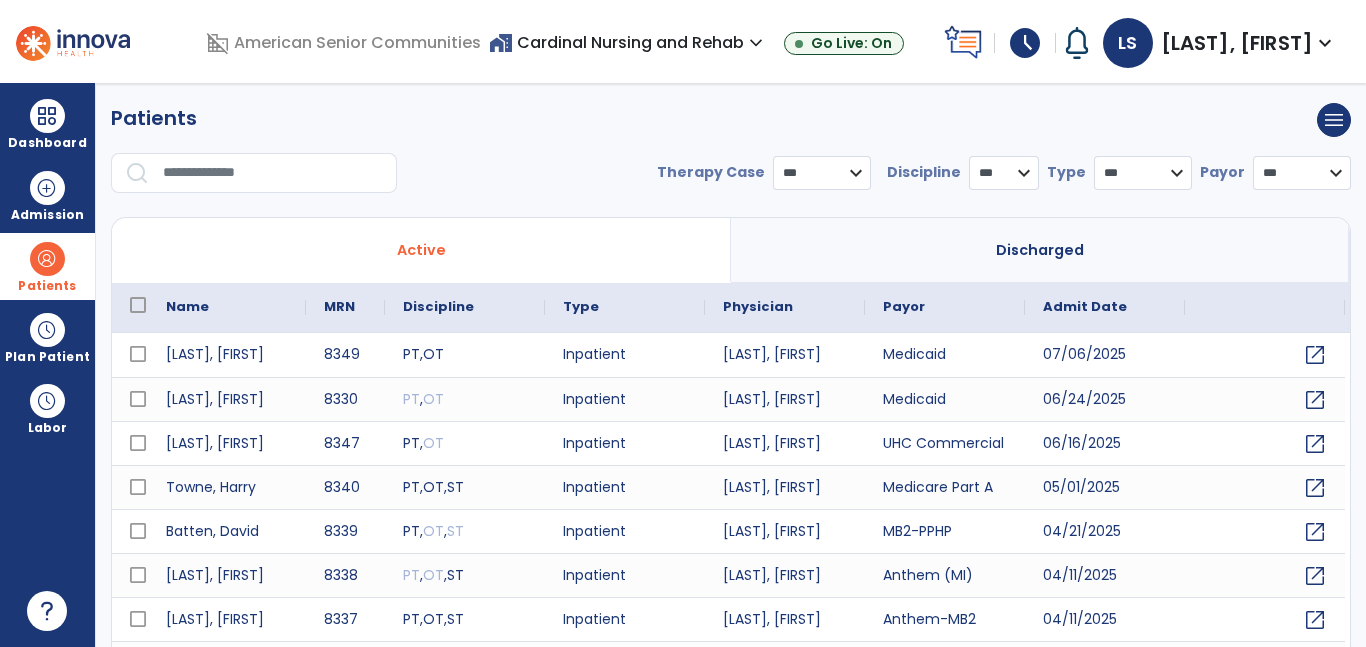 drag, startPoint x: 337, startPoint y: 150, endPoint x: 335, endPoint y: 162, distance: 12.165525 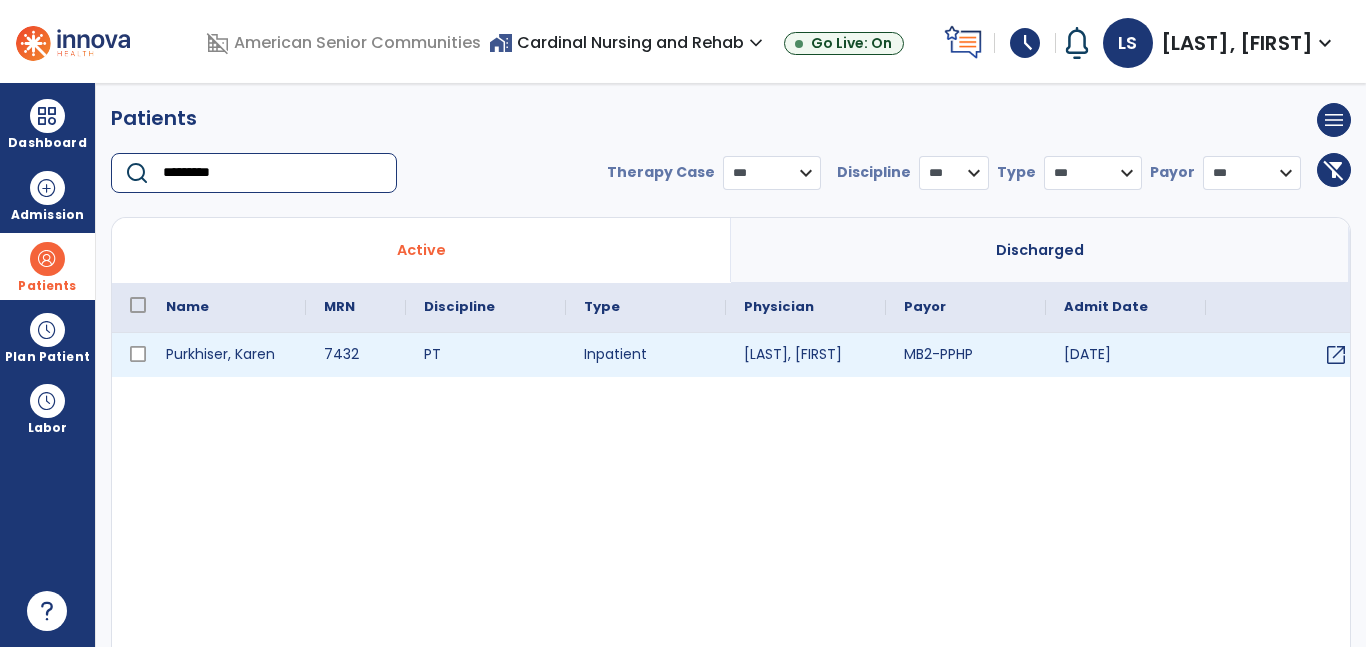 type on "*********" 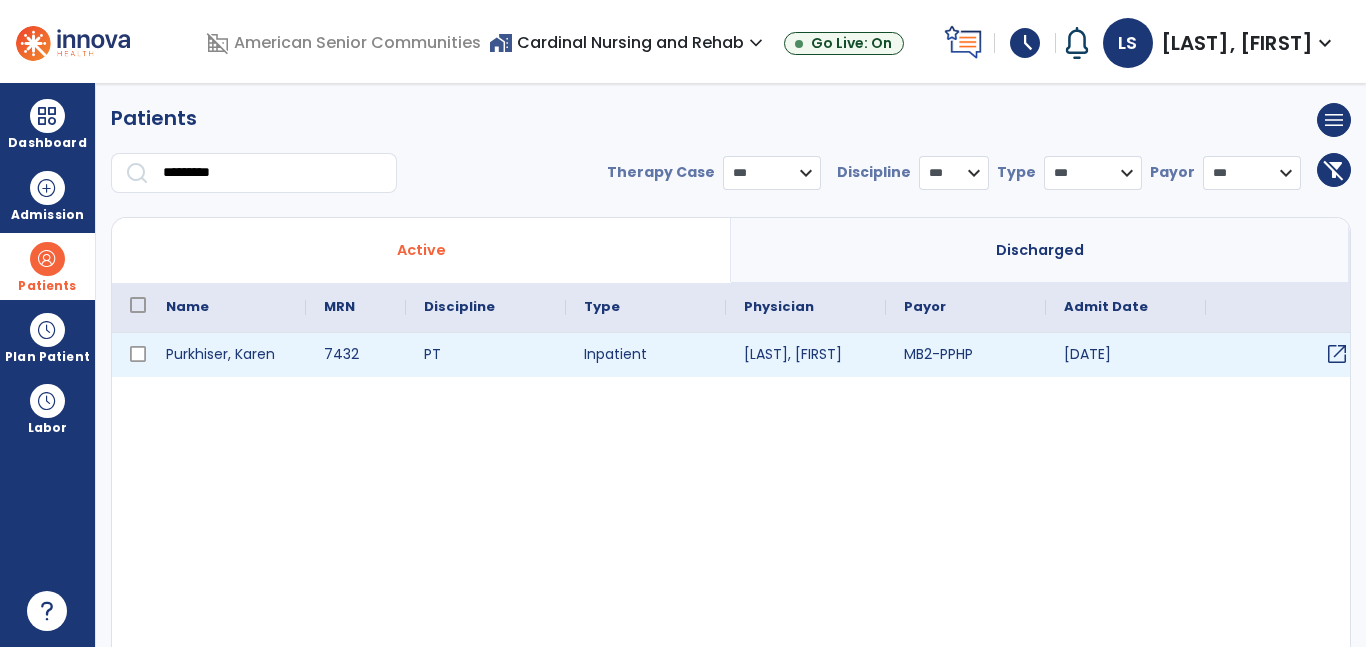 click on "open_in_new" at bounding box center (1337, 354) 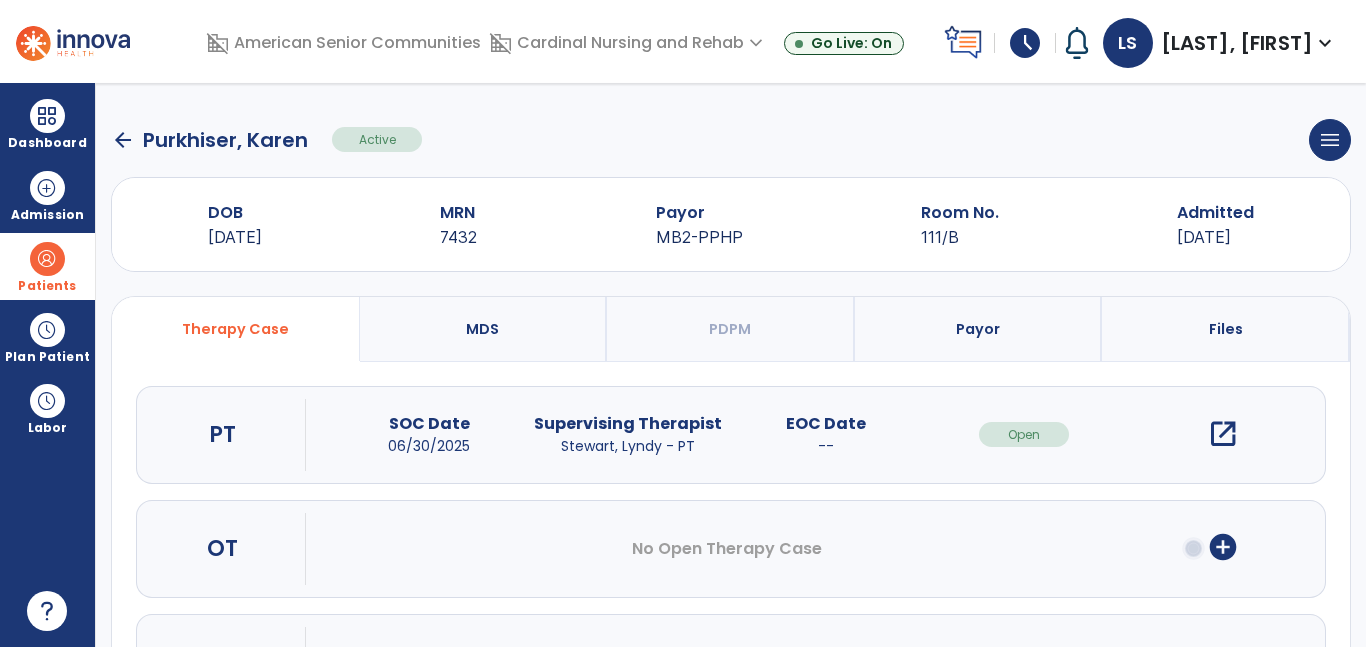 click on "open_in_new" at bounding box center (1223, 434) 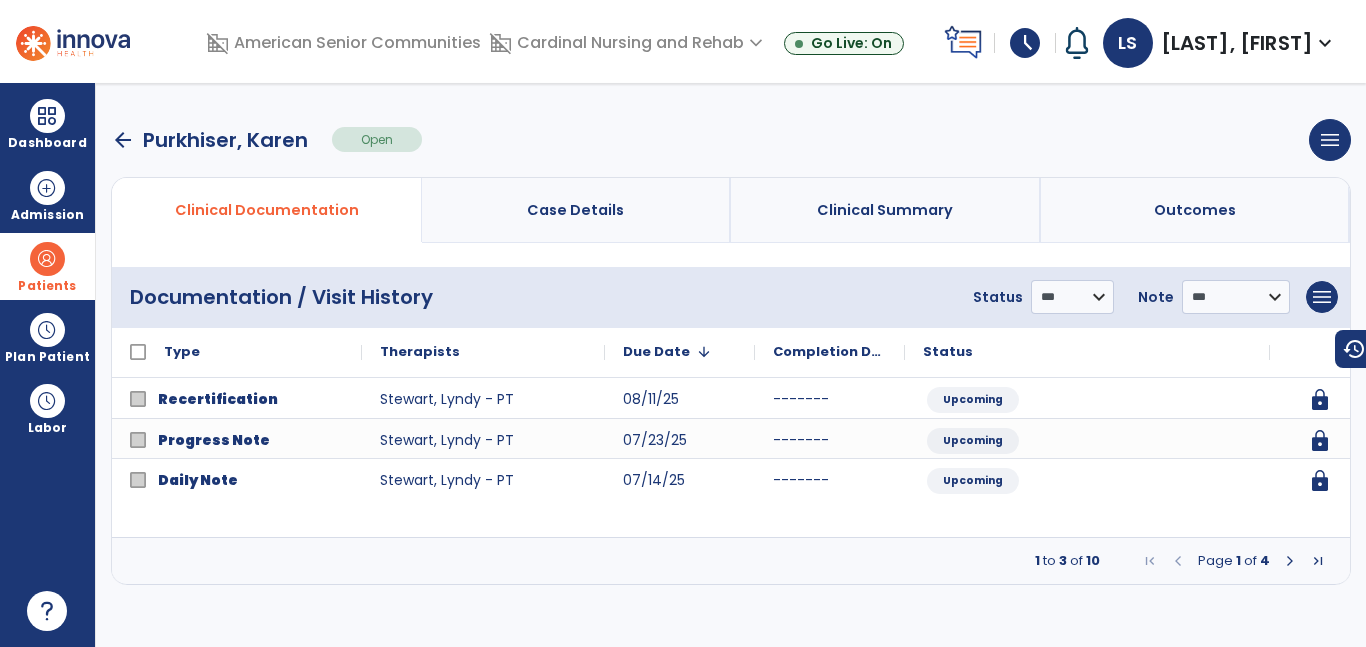 click at bounding box center [1290, 561] 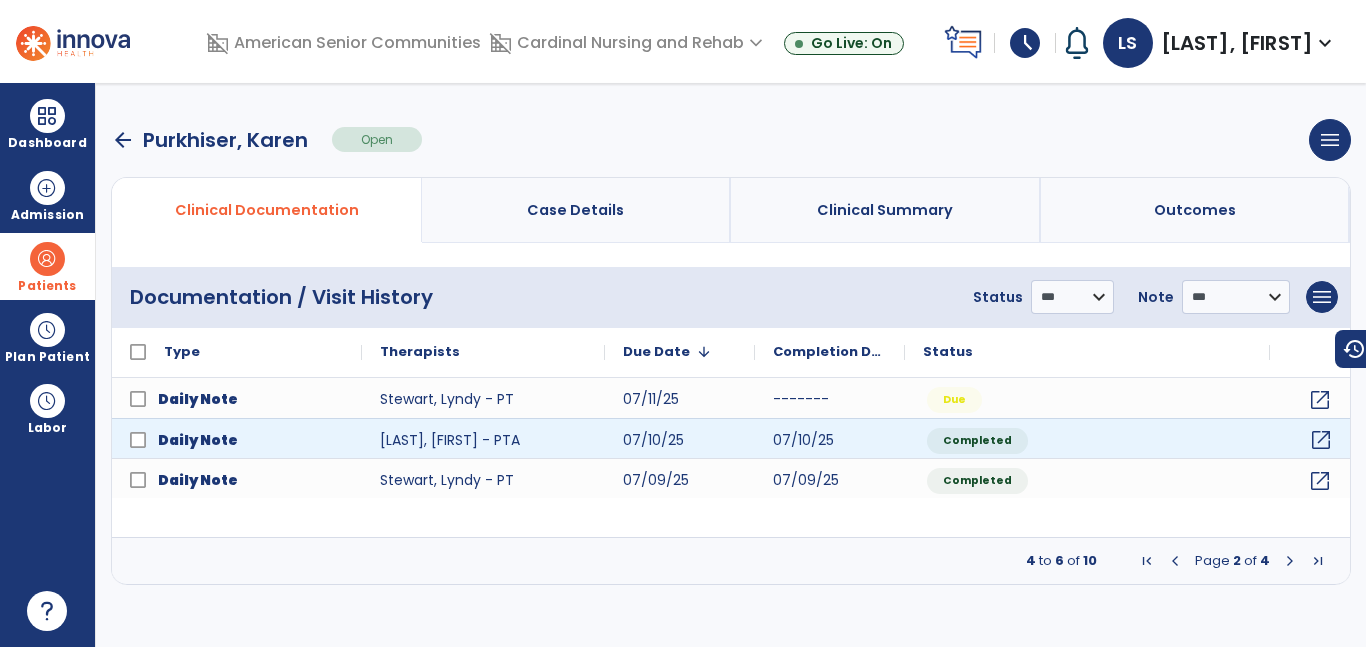 click on "open_in_new" 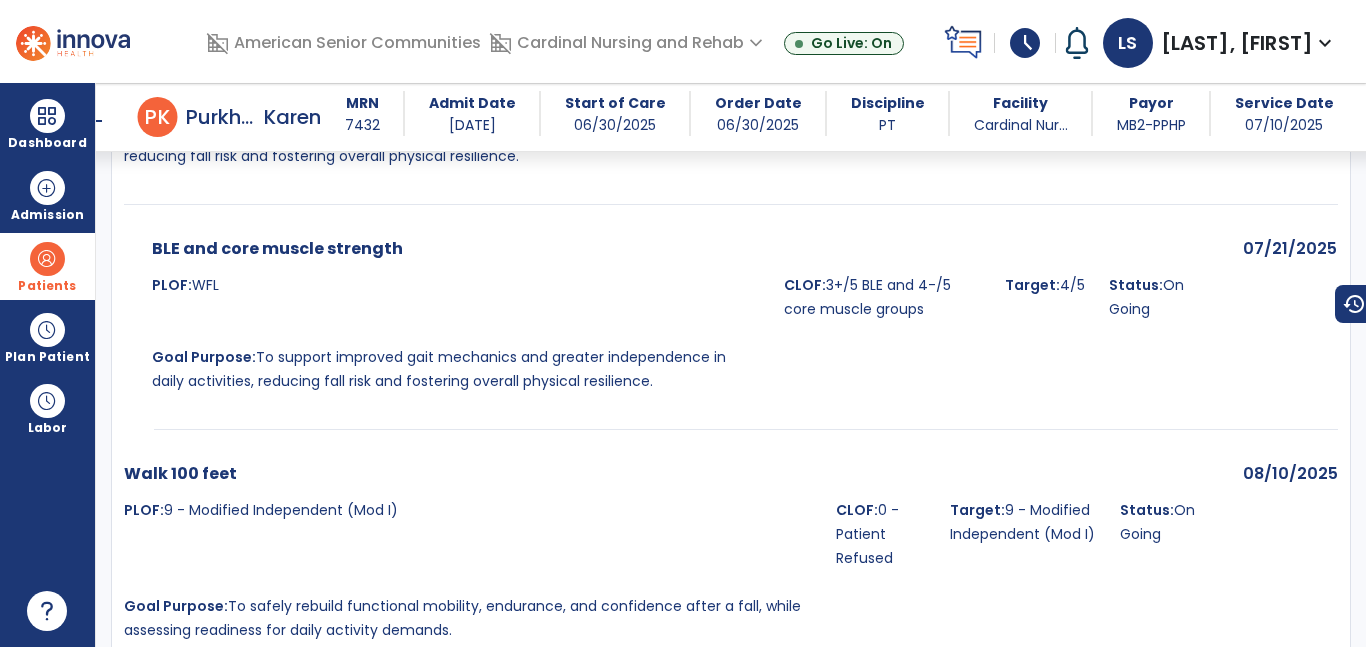 scroll, scrollTop: 2580, scrollLeft: 0, axis: vertical 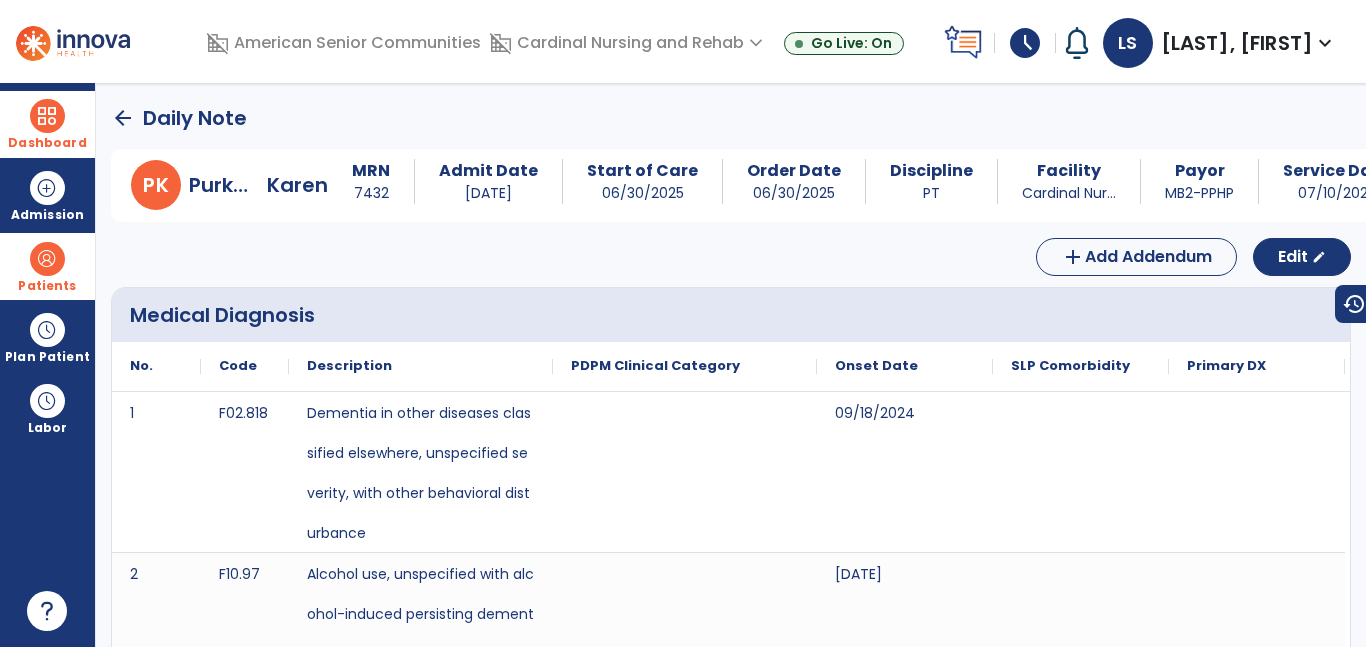 click at bounding box center [47, 116] 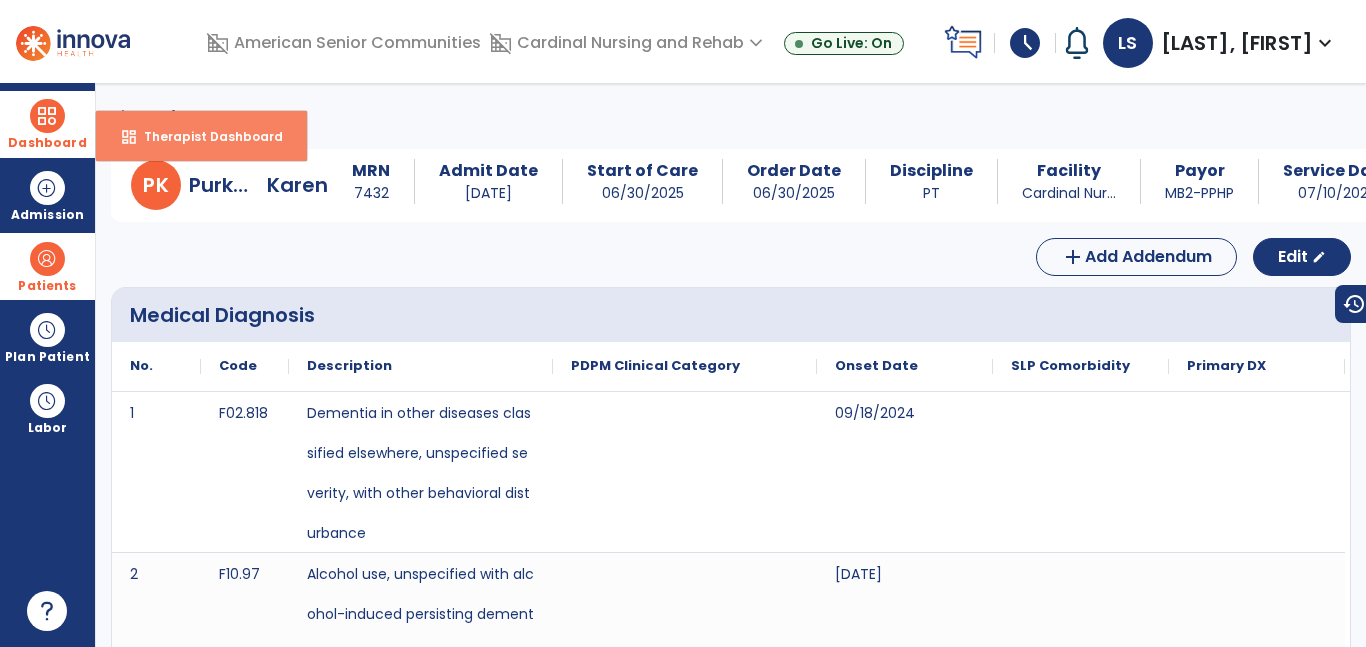 click on "dashboard  Therapist Dashboard" at bounding box center [201, 136] 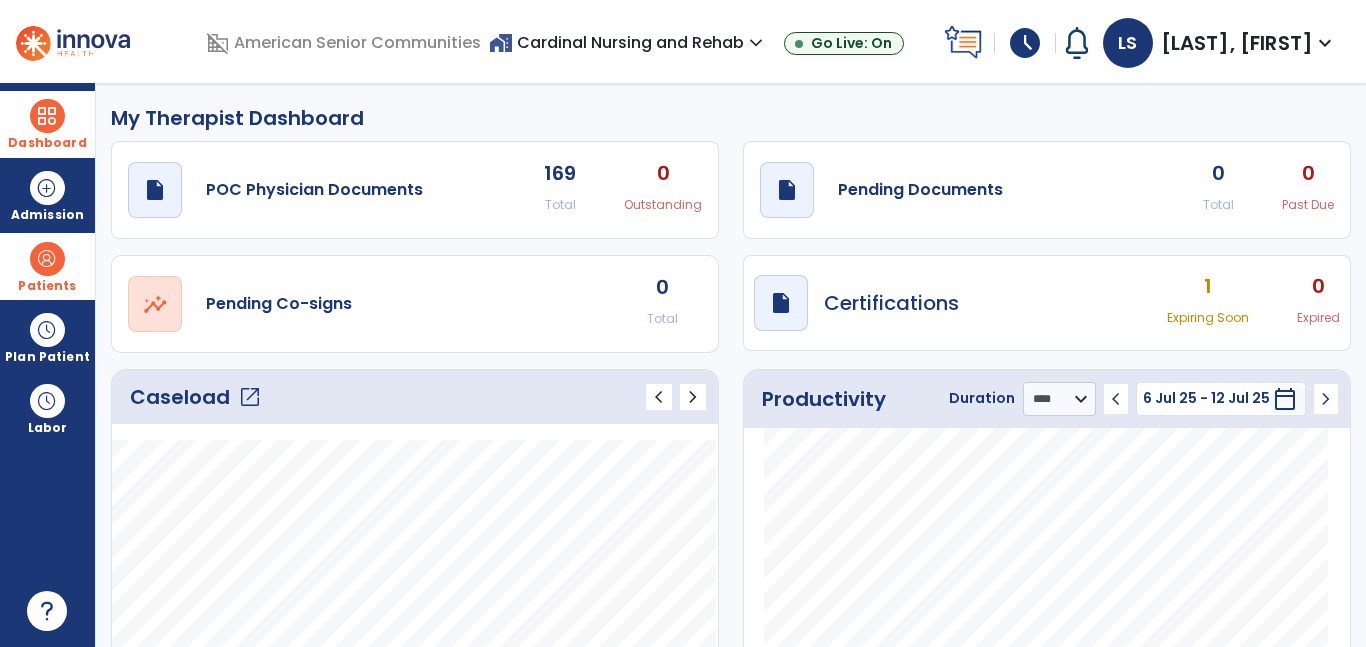 click on "open_in_new" 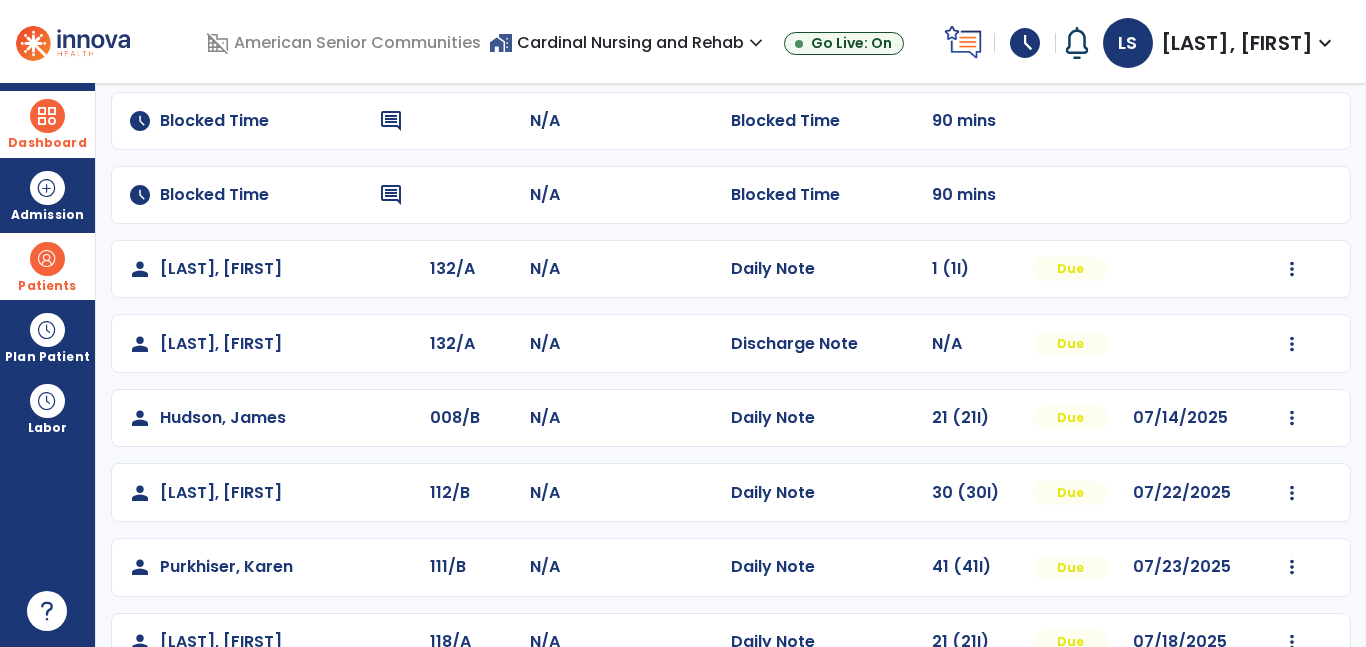 scroll, scrollTop: 290, scrollLeft: 0, axis: vertical 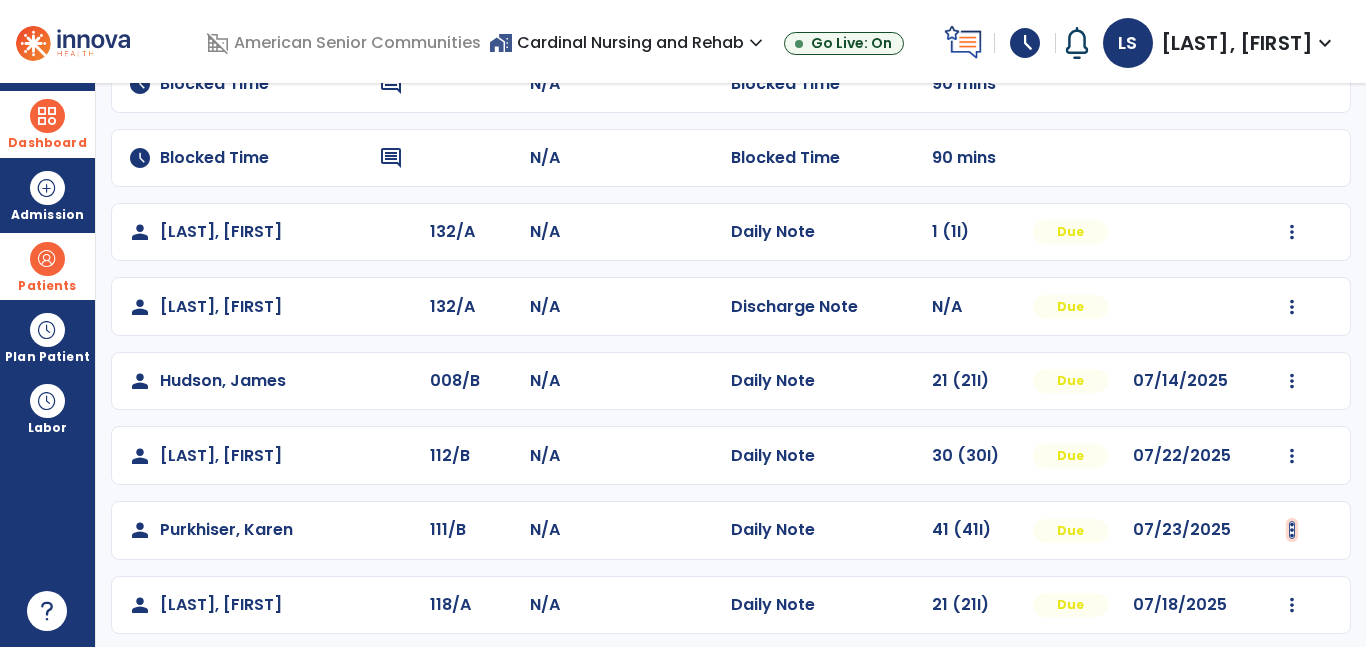 click at bounding box center [1292, 232] 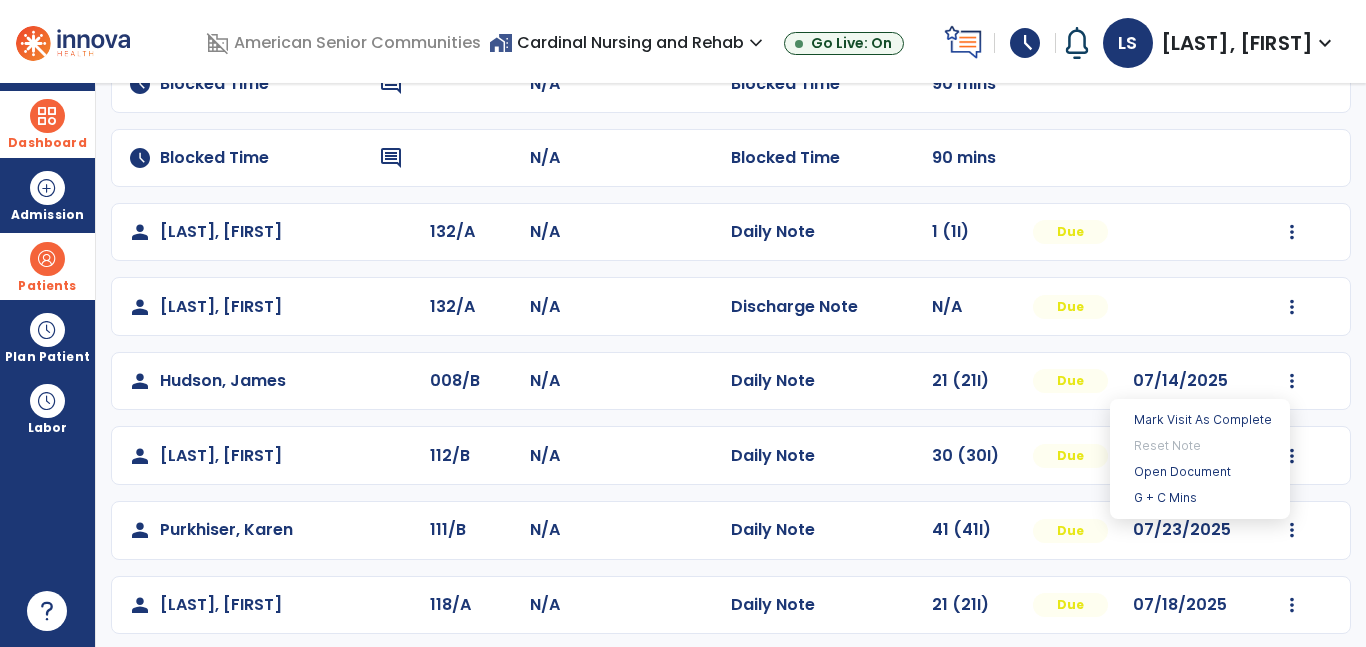click on "person  118/A N/A Daily Note 21 (21I) Due 07/18/2025 Mark Visit As Complete Reset Note Open Document G + C Mins" 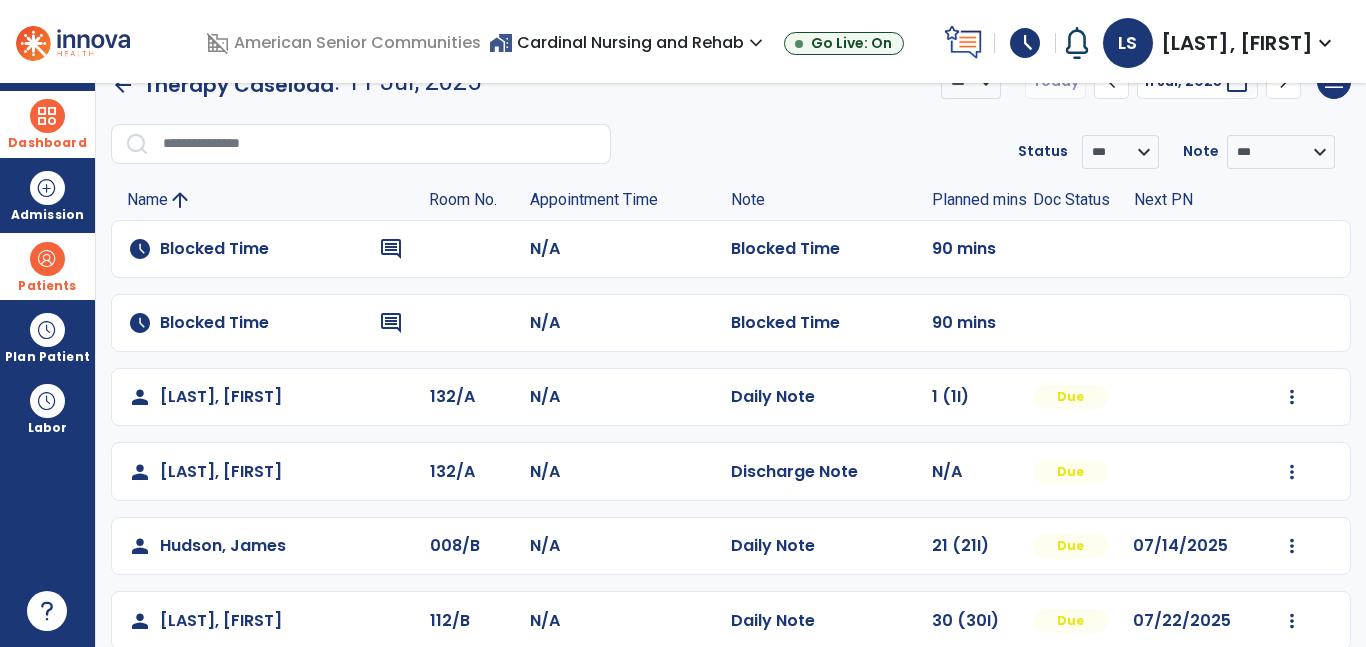 scroll, scrollTop: 37, scrollLeft: 0, axis: vertical 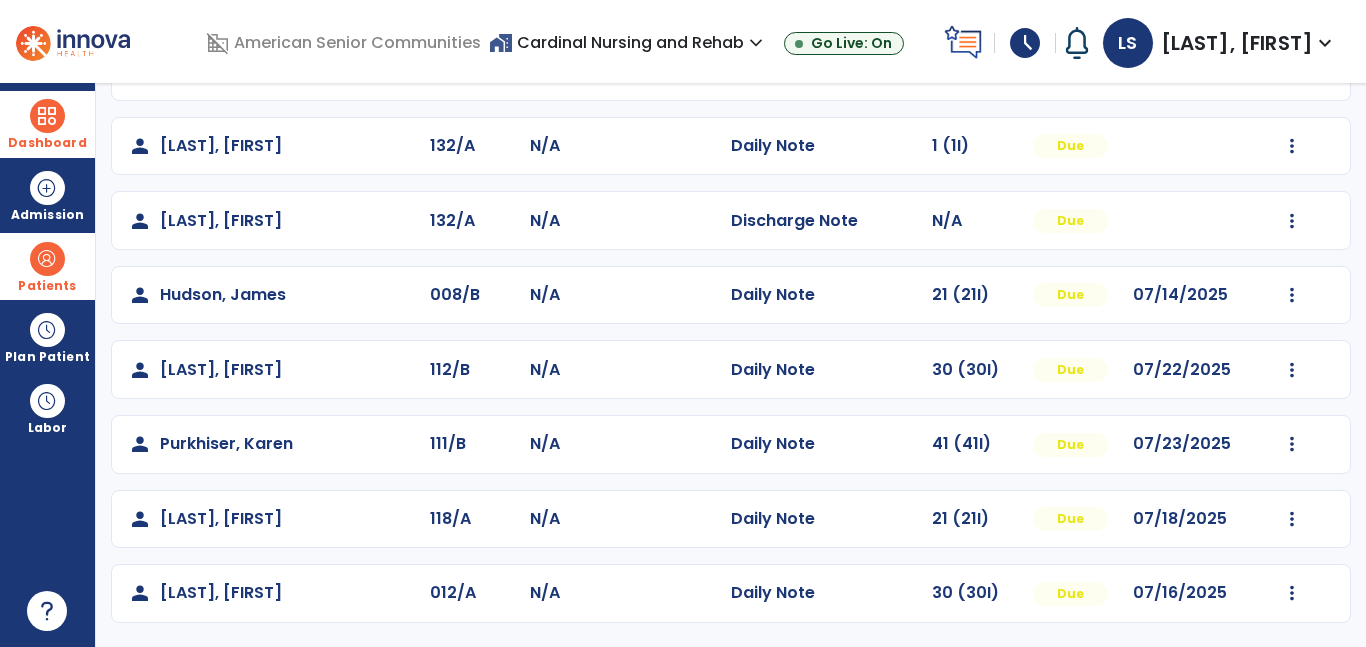 click on "Mark Visit As Complete   Reset Note   Open Document   G + C Mins" 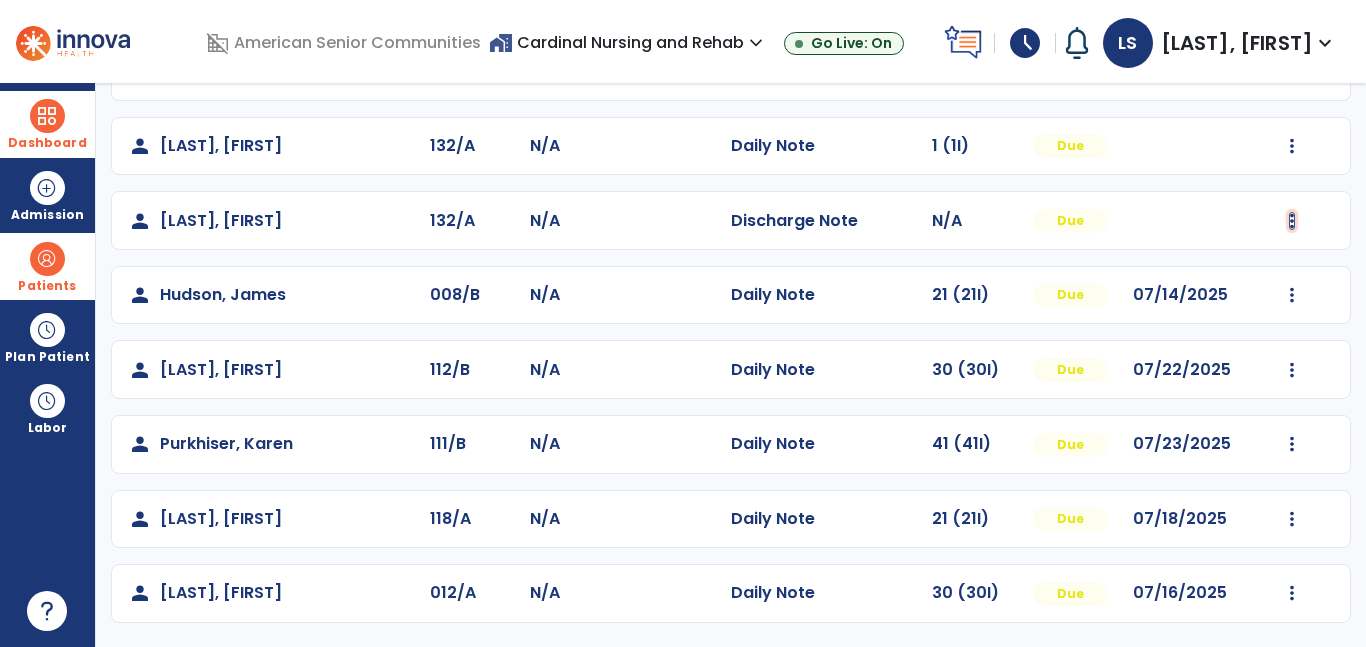 click at bounding box center (1292, 146) 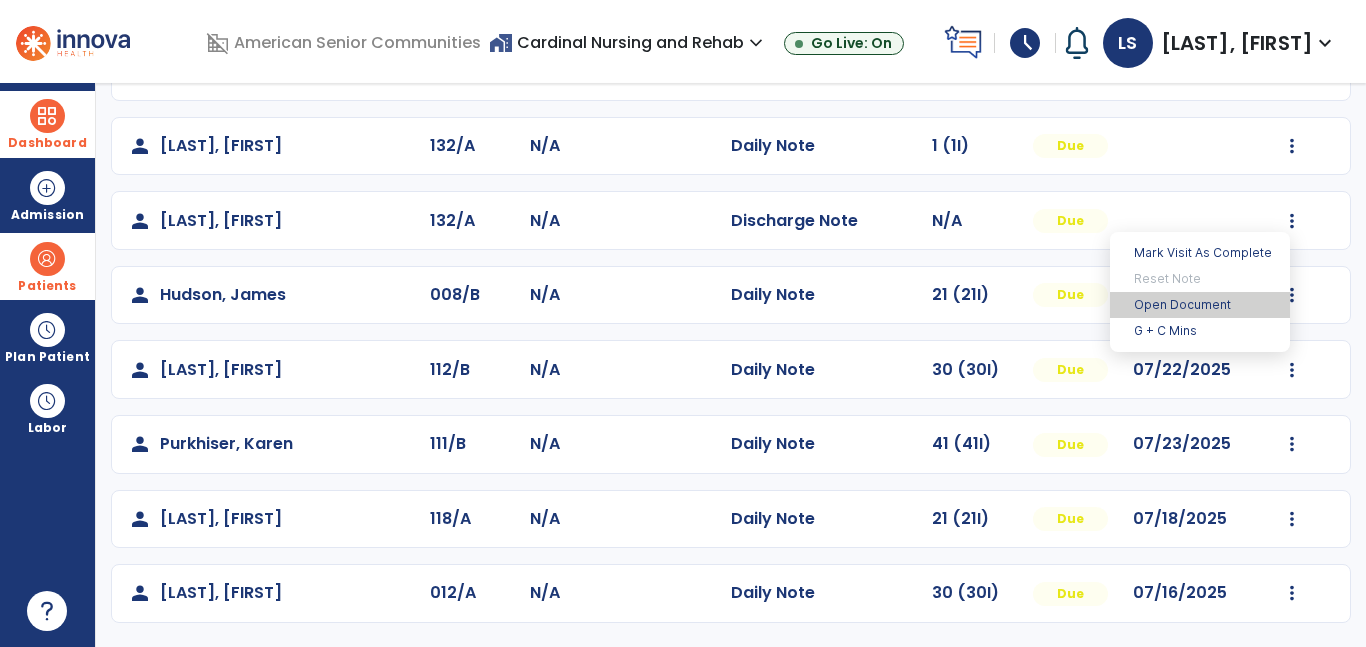 click on "Open Document" at bounding box center [1200, 305] 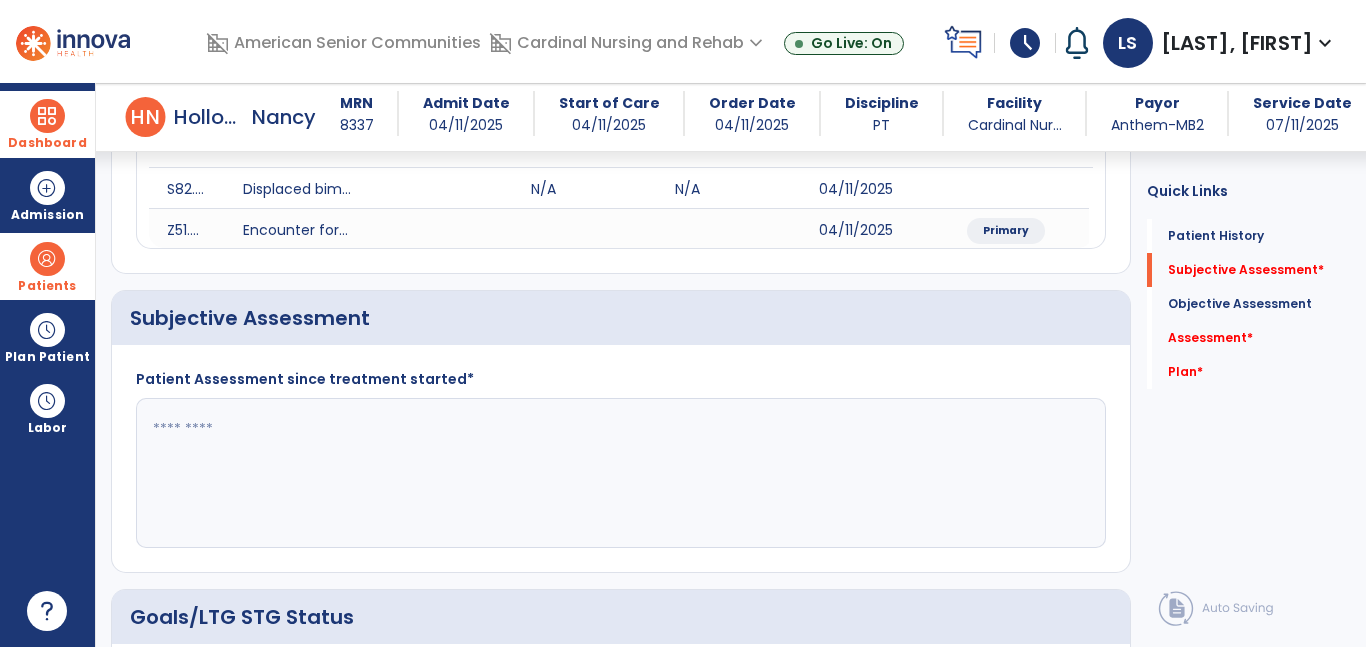 scroll, scrollTop: 271, scrollLeft: 0, axis: vertical 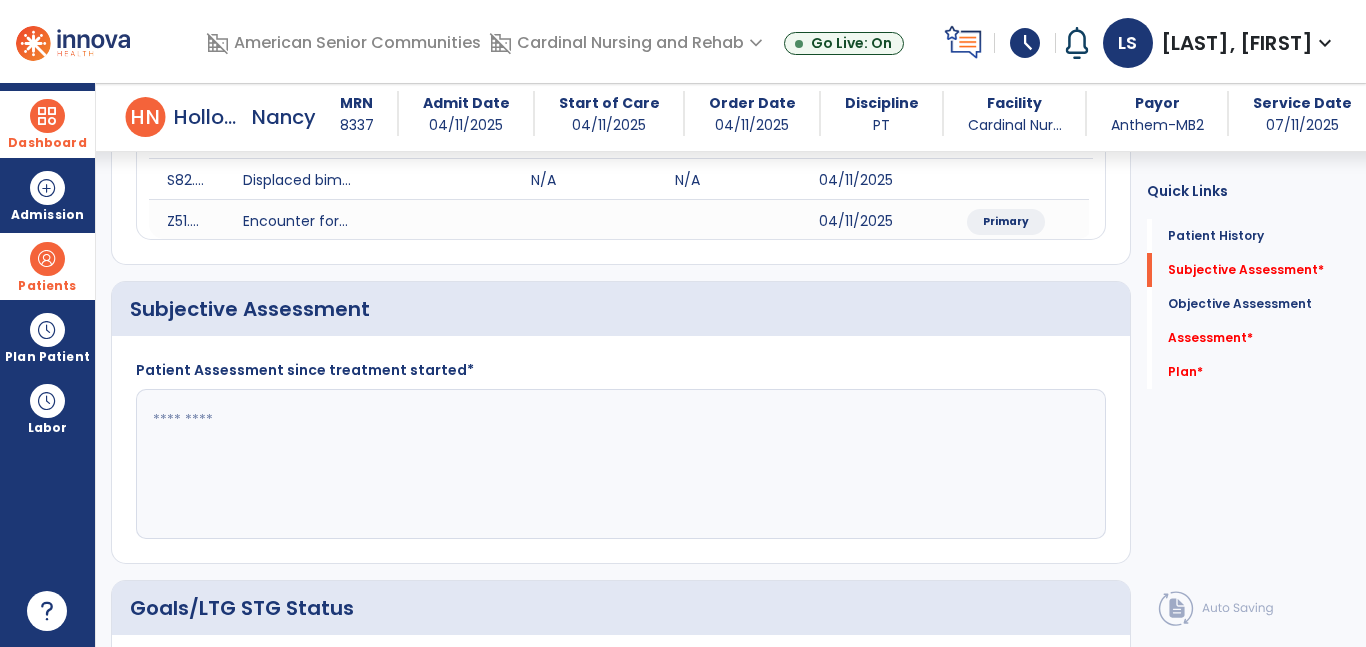 click 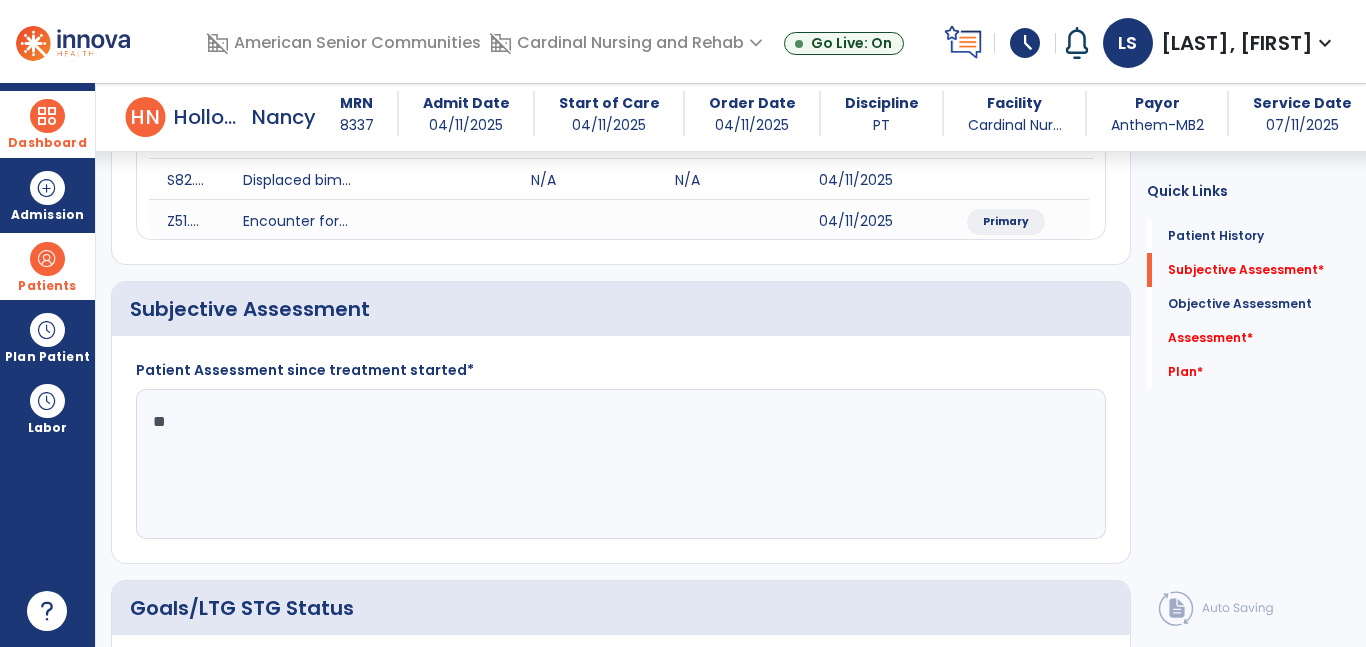 type on "*" 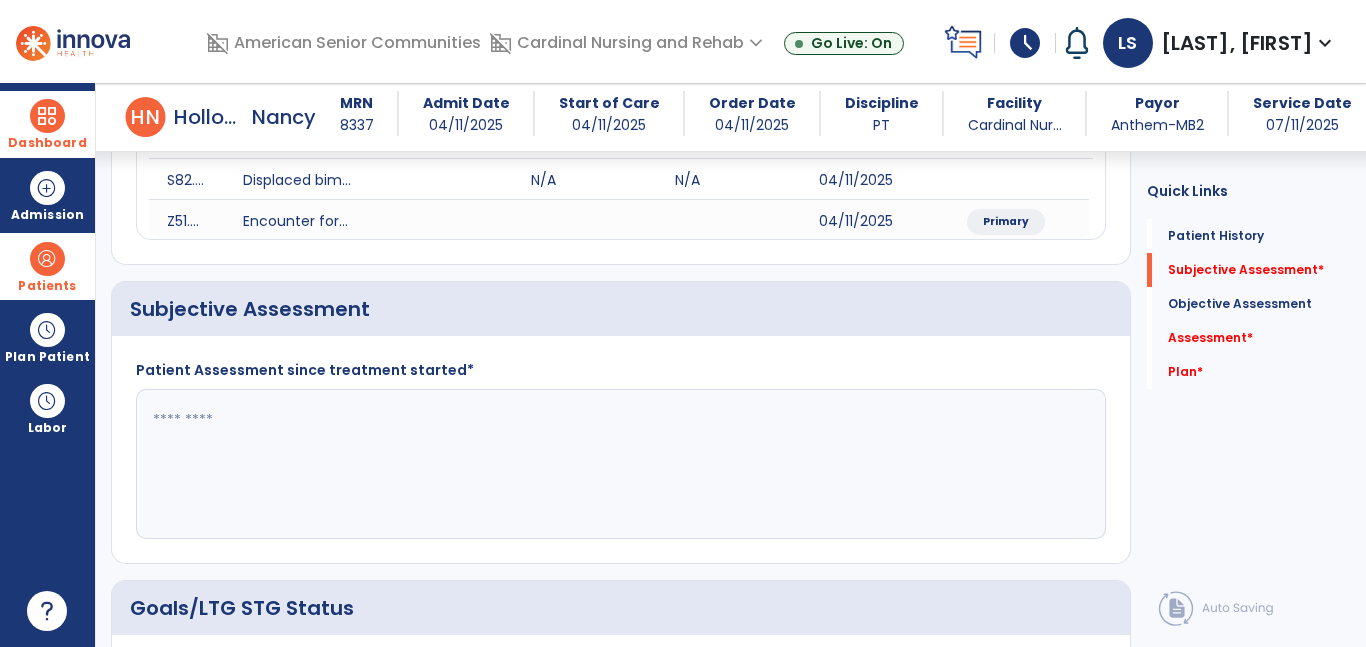 type on "*" 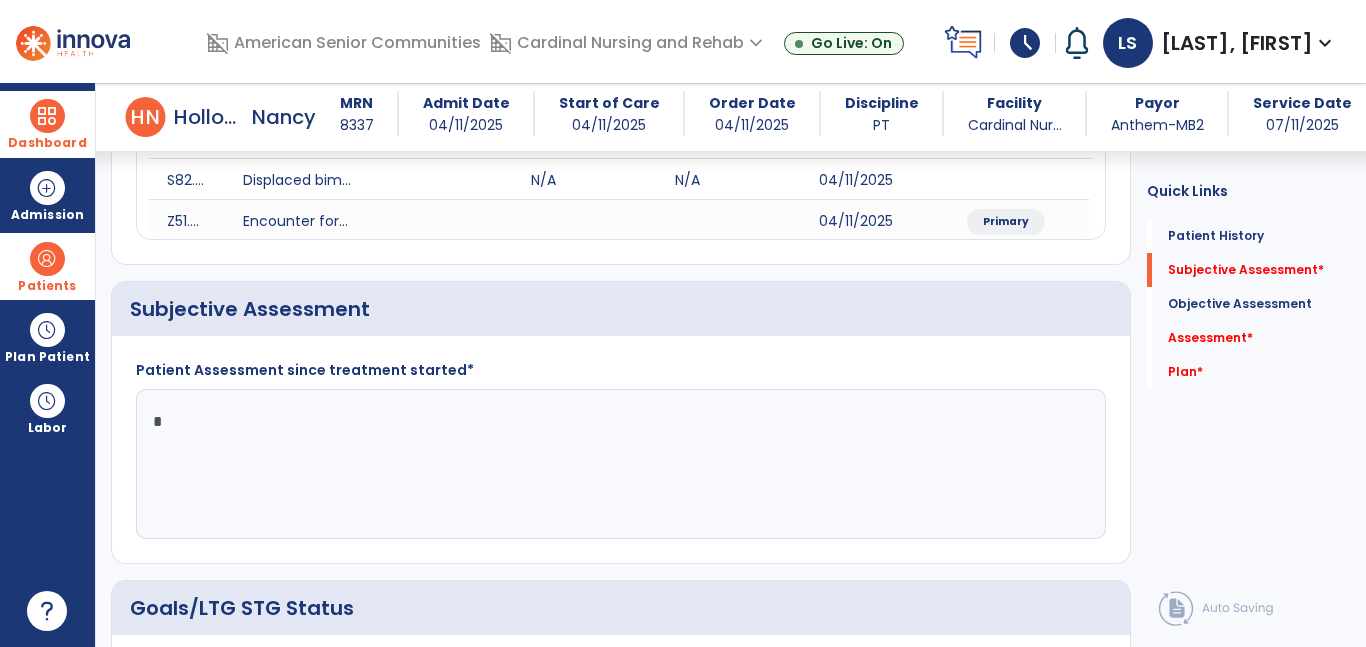 type 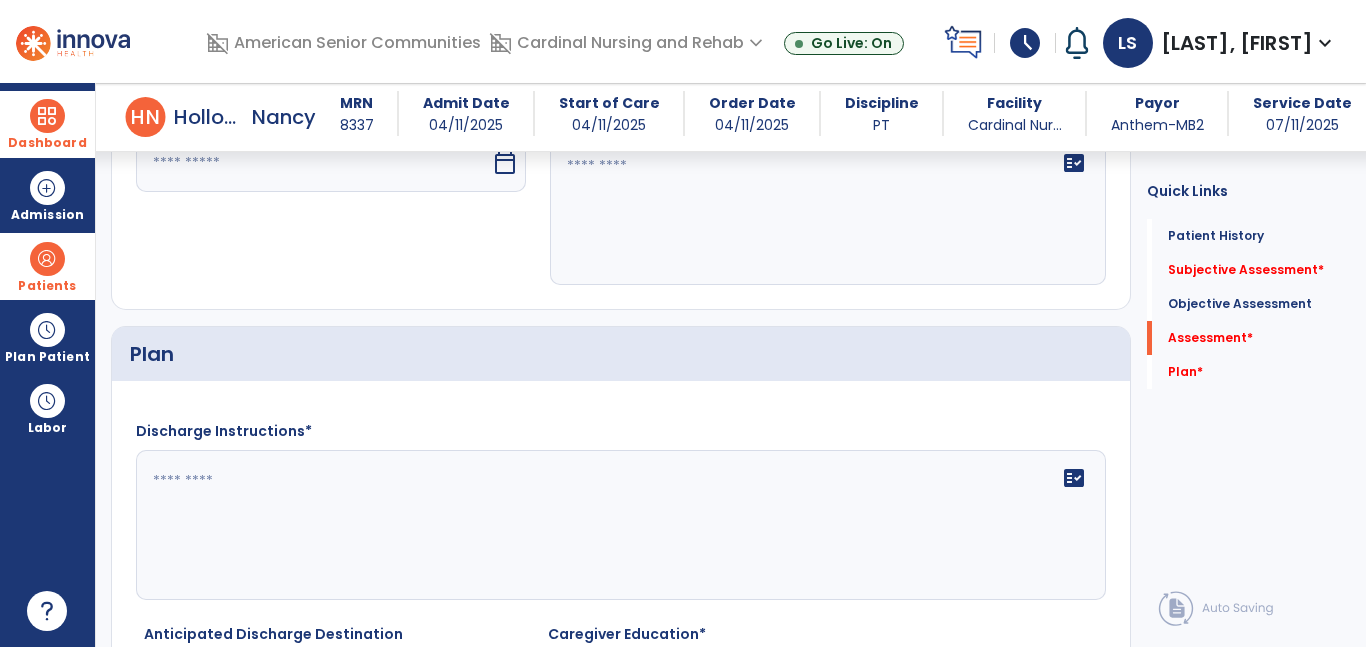 scroll, scrollTop: 3810, scrollLeft: 0, axis: vertical 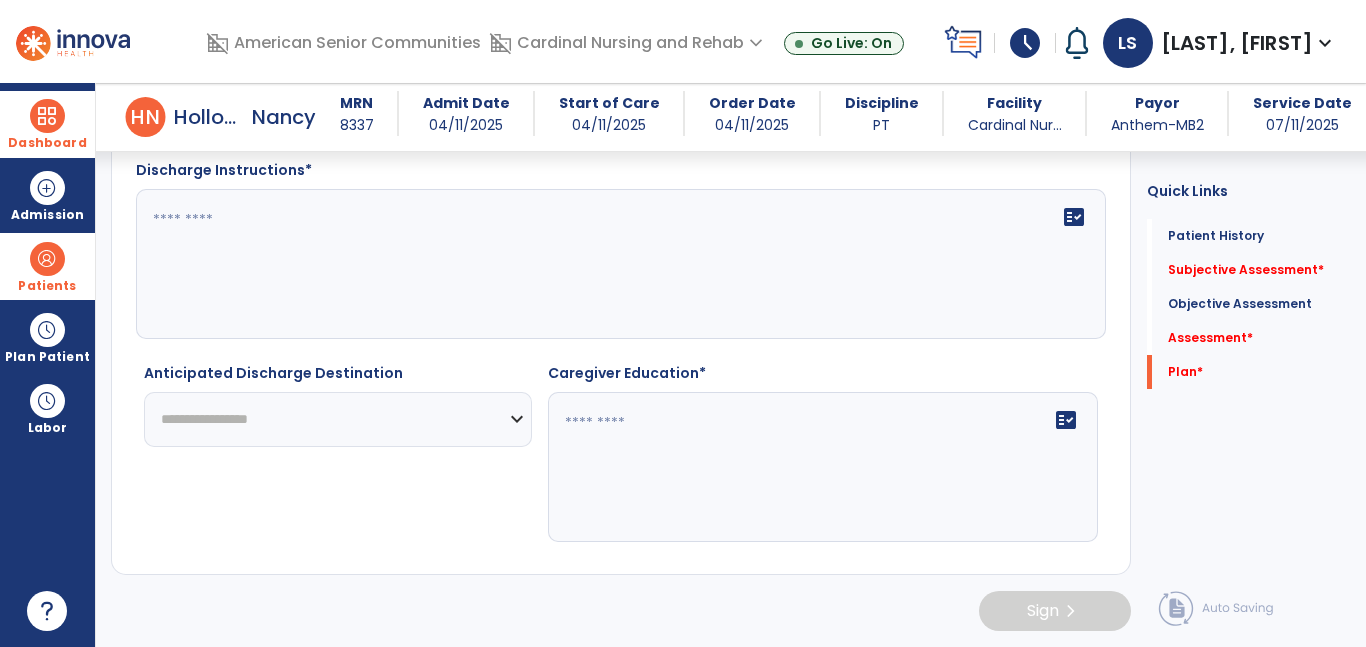 click on "**********" 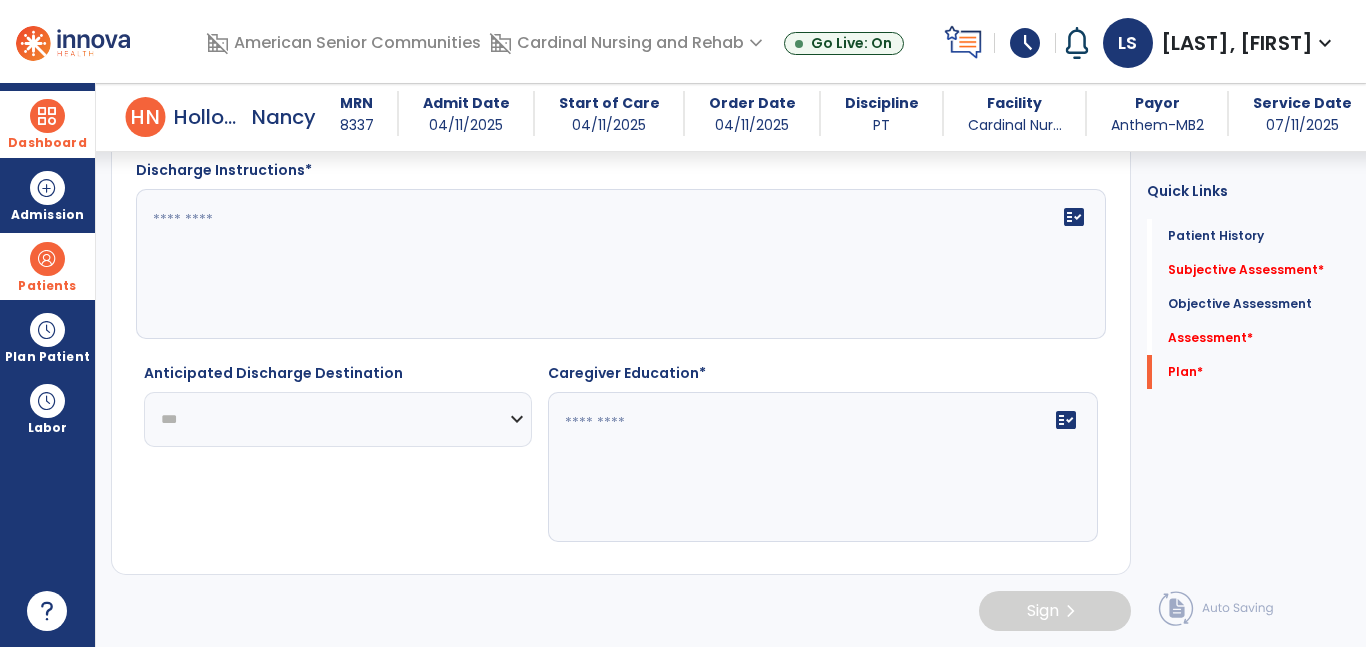 click on "**********" 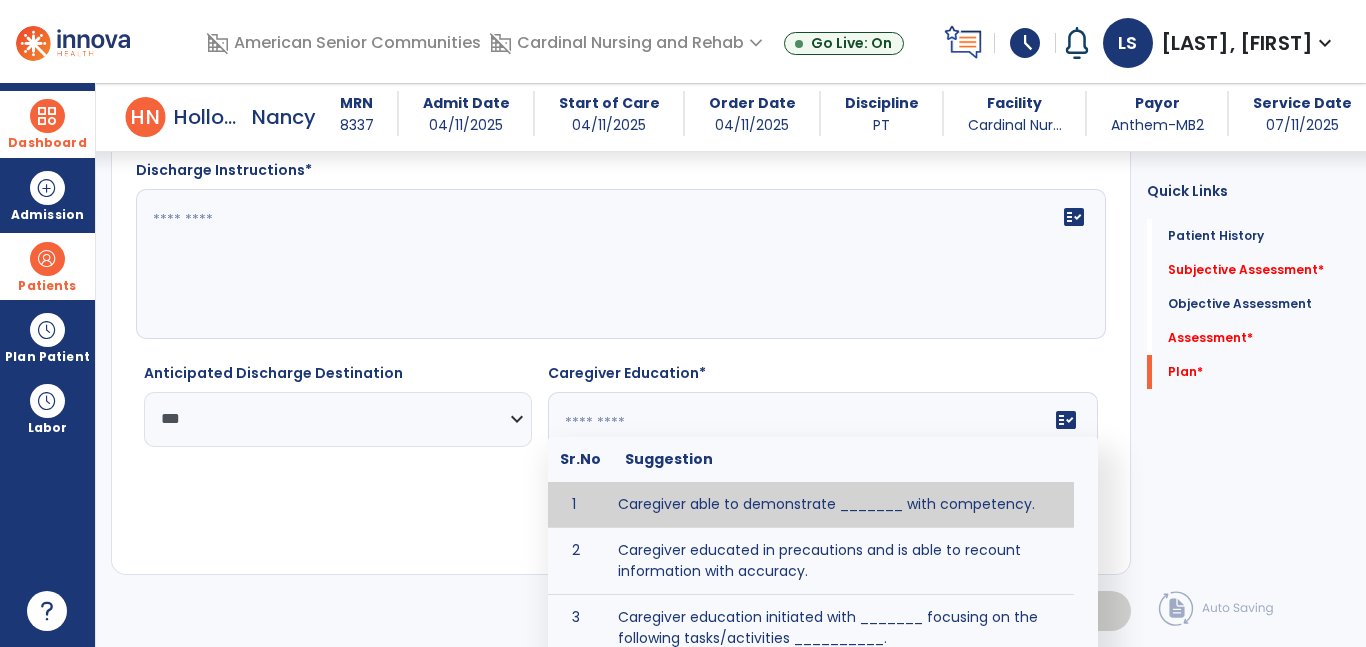 click 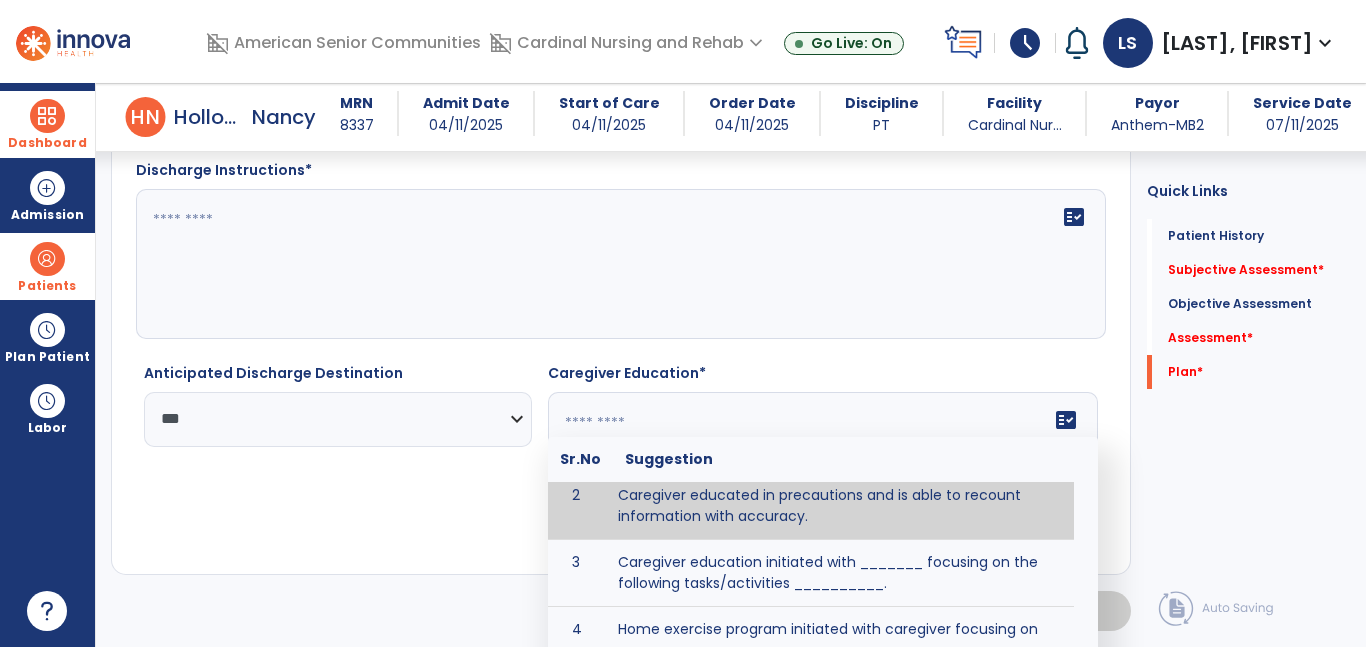 scroll, scrollTop: 64, scrollLeft: 0, axis: vertical 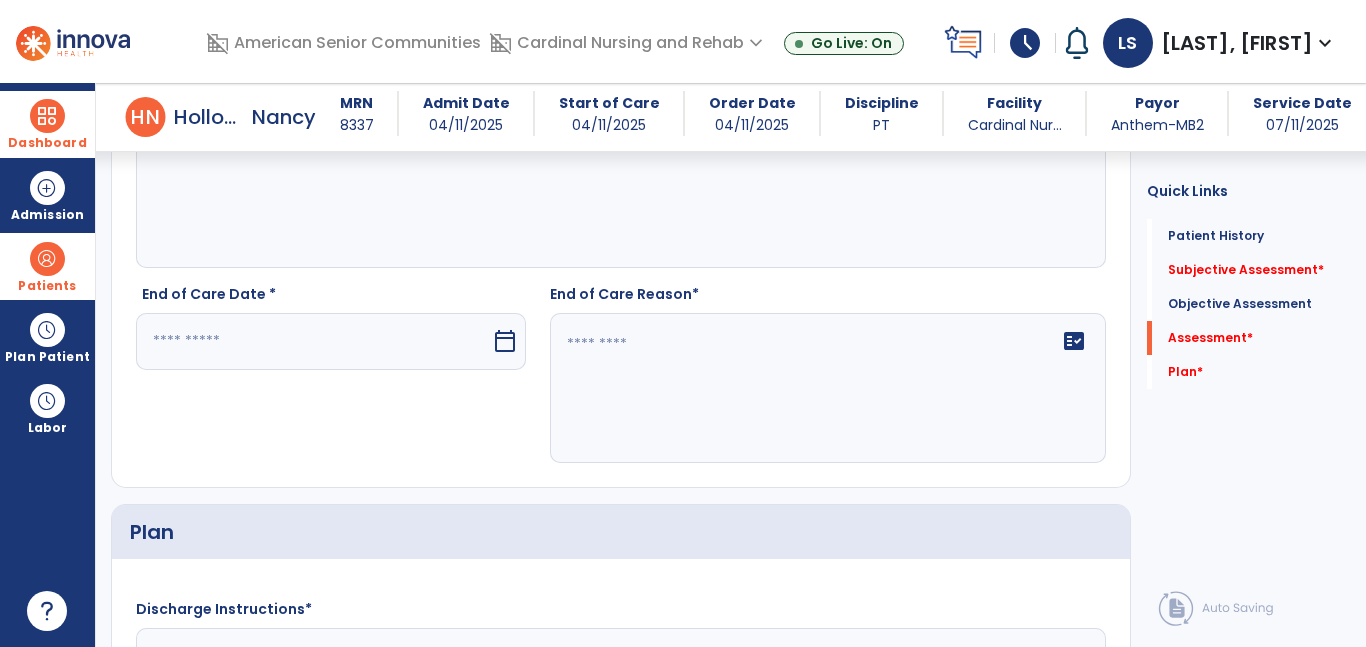 click at bounding box center (313, 341) 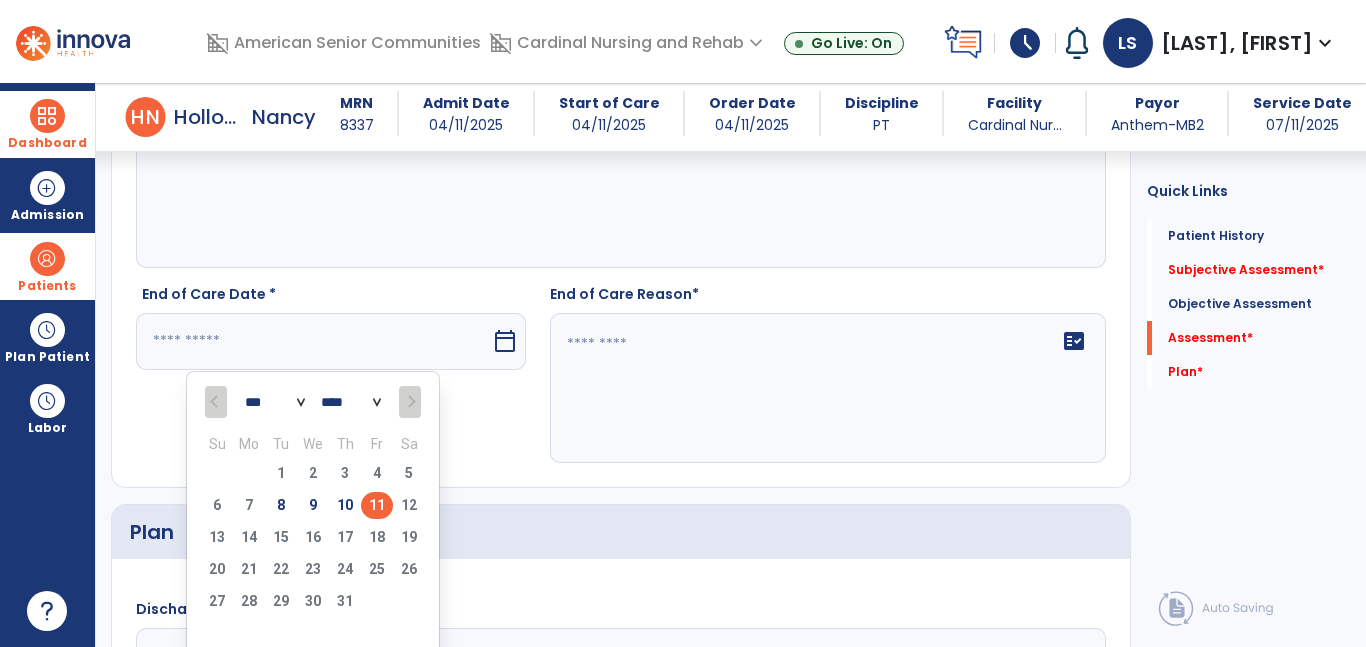 click on "11" at bounding box center (377, 505) 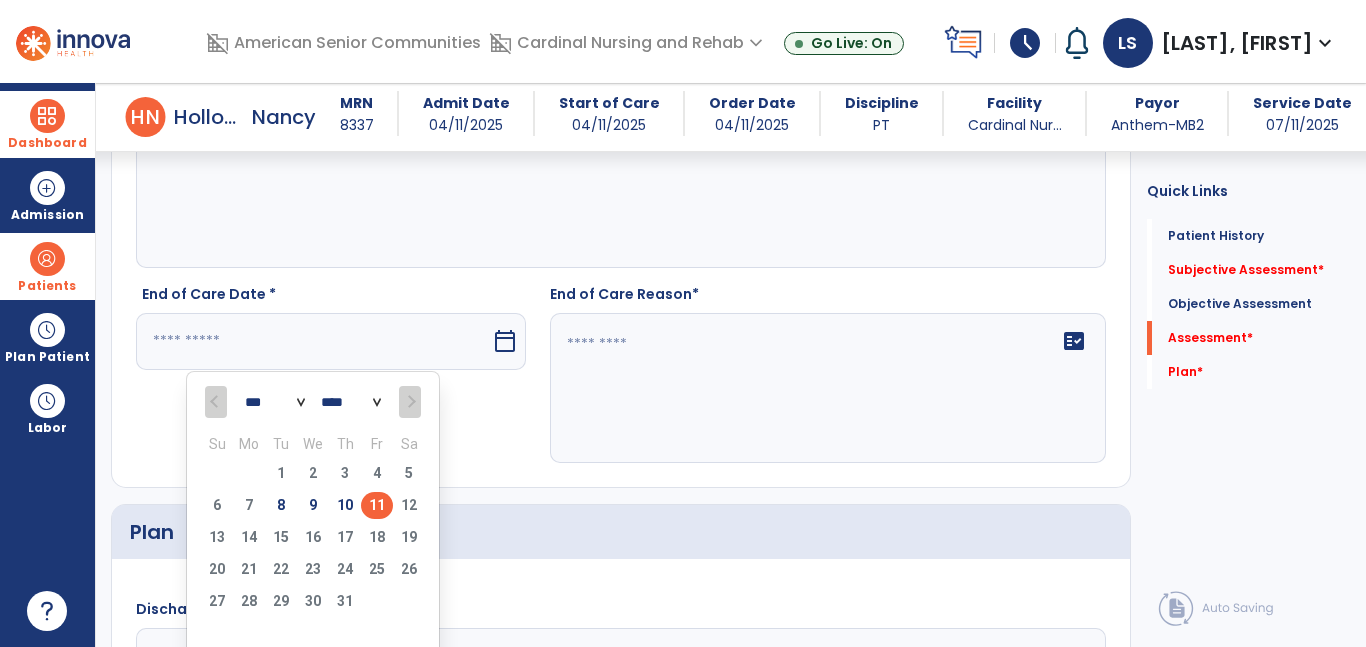 type on "*********" 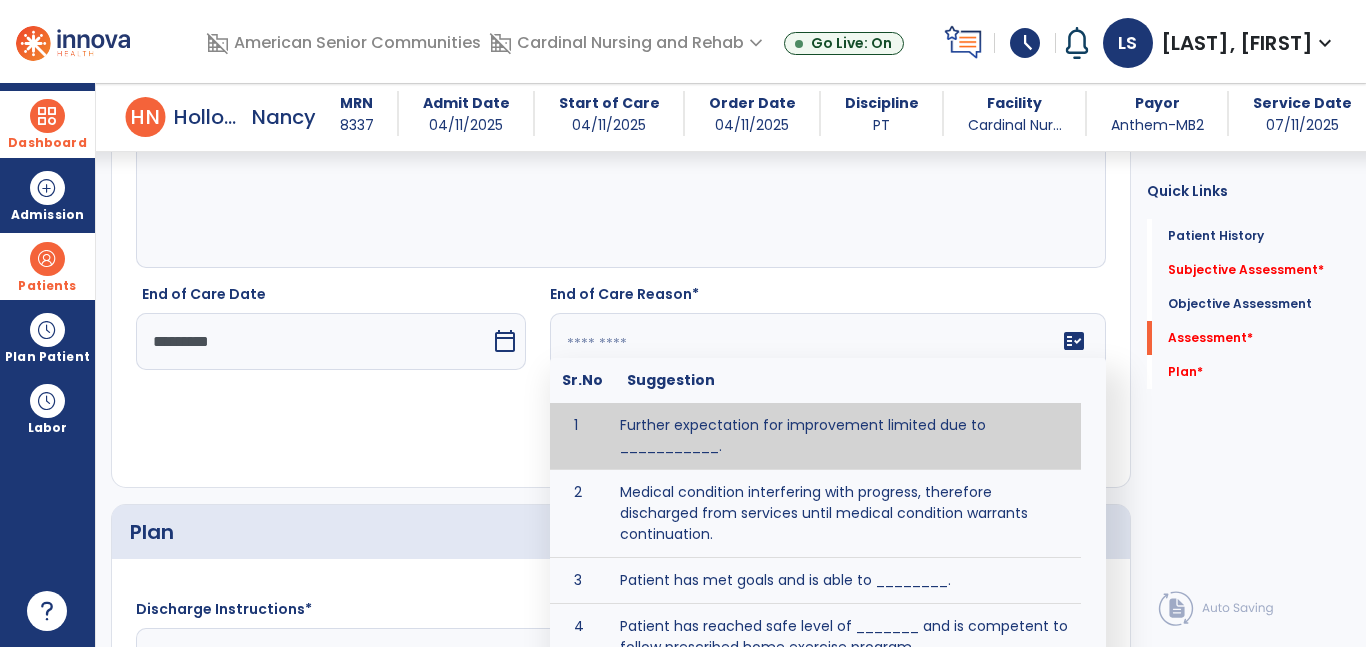 click on "fact_check  Sr.No Suggestion 1 Further expectation for improvement limited due to ___________. 2 Medical condition interfering with progress, therefore discharged from services until medical condition warrants continuation. 3 Patient has met goals and is able to ________. 4 Patient has reached safe level of _______ and is competent to follow prescribed home exercise program. 5 Patient responded to therapy ____________. 6 Unexpected facility discharge - patient continues to warrant further therapy and will be re-screened upon readmission. 7 Unstable medical condition makes continued services inappropriate at this time." 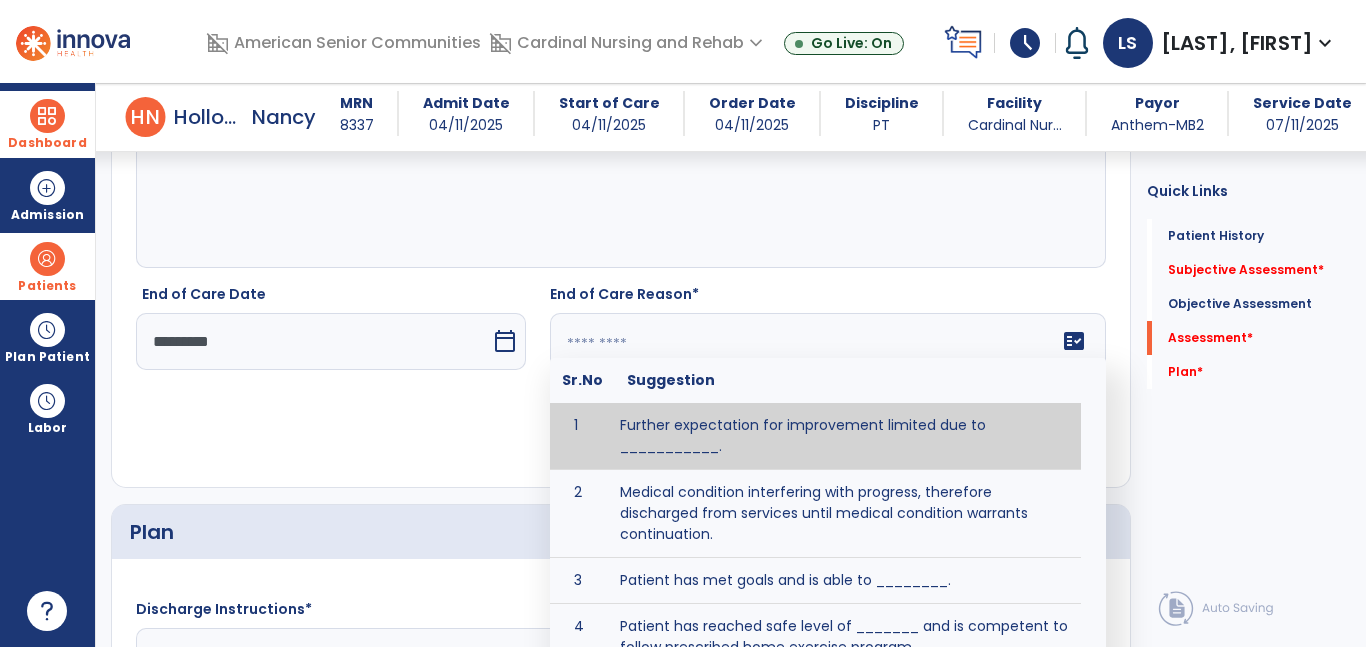 click 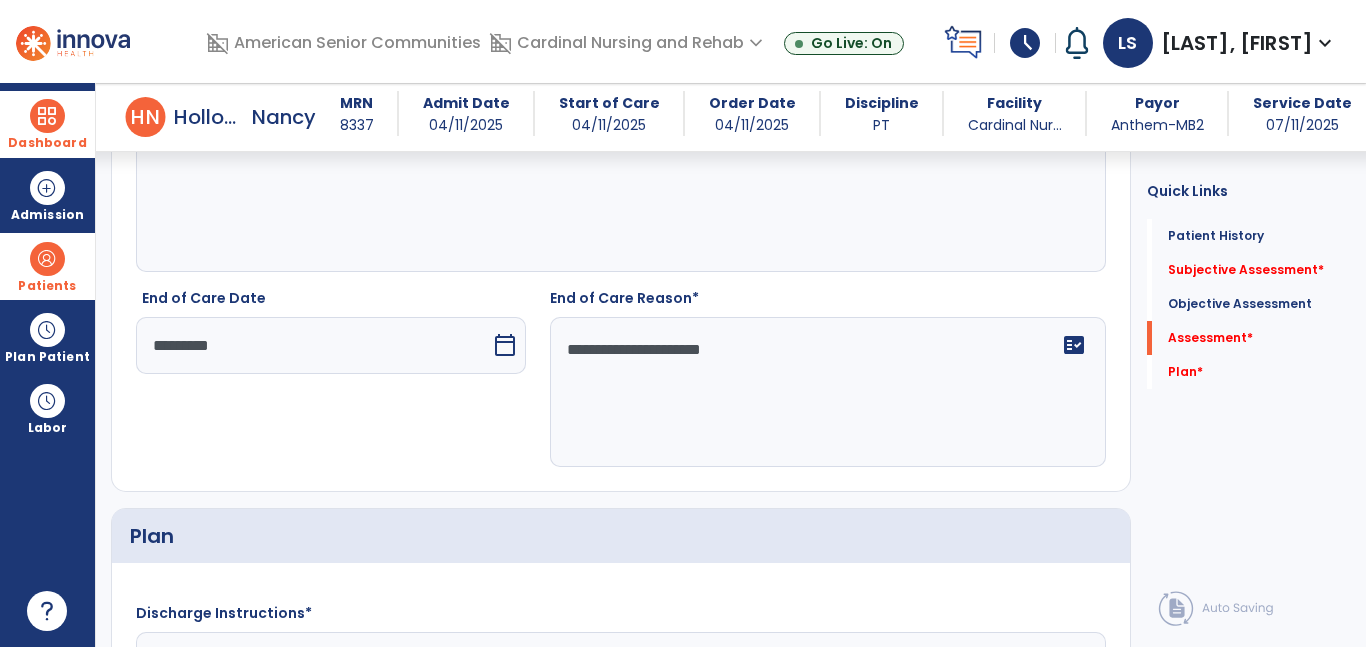scroll, scrollTop: 3350, scrollLeft: 0, axis: vertical 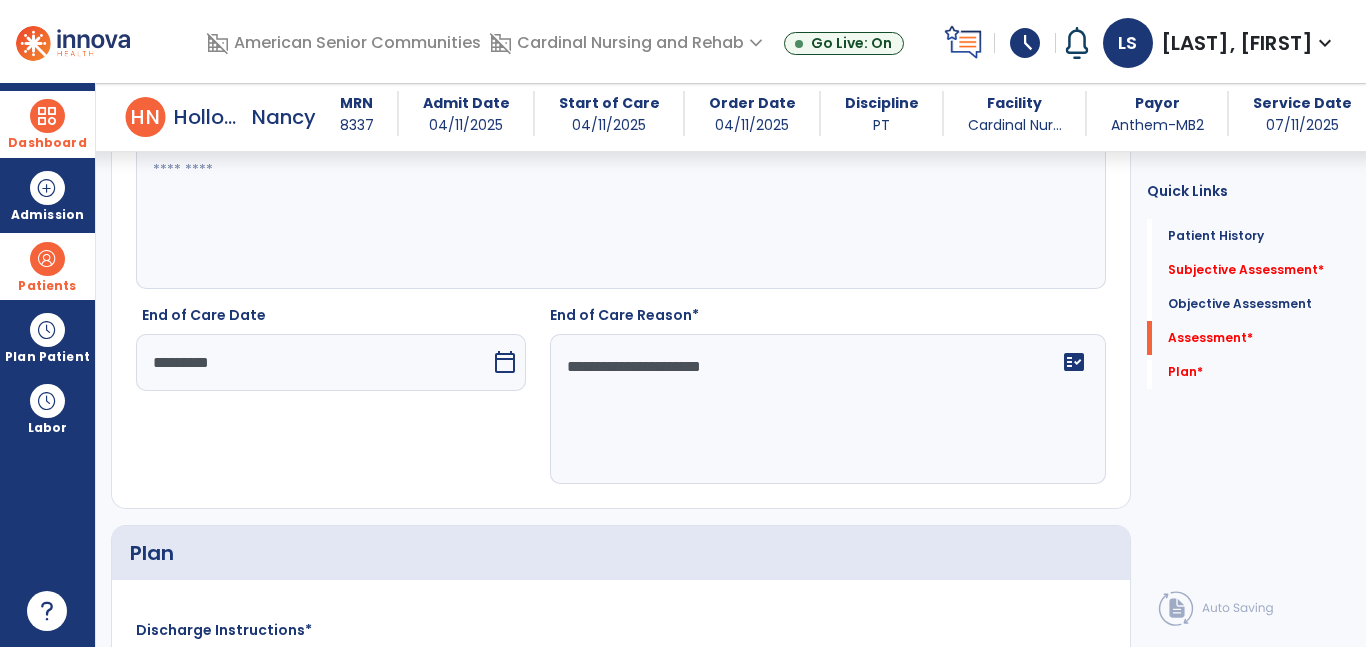 type on "**********" 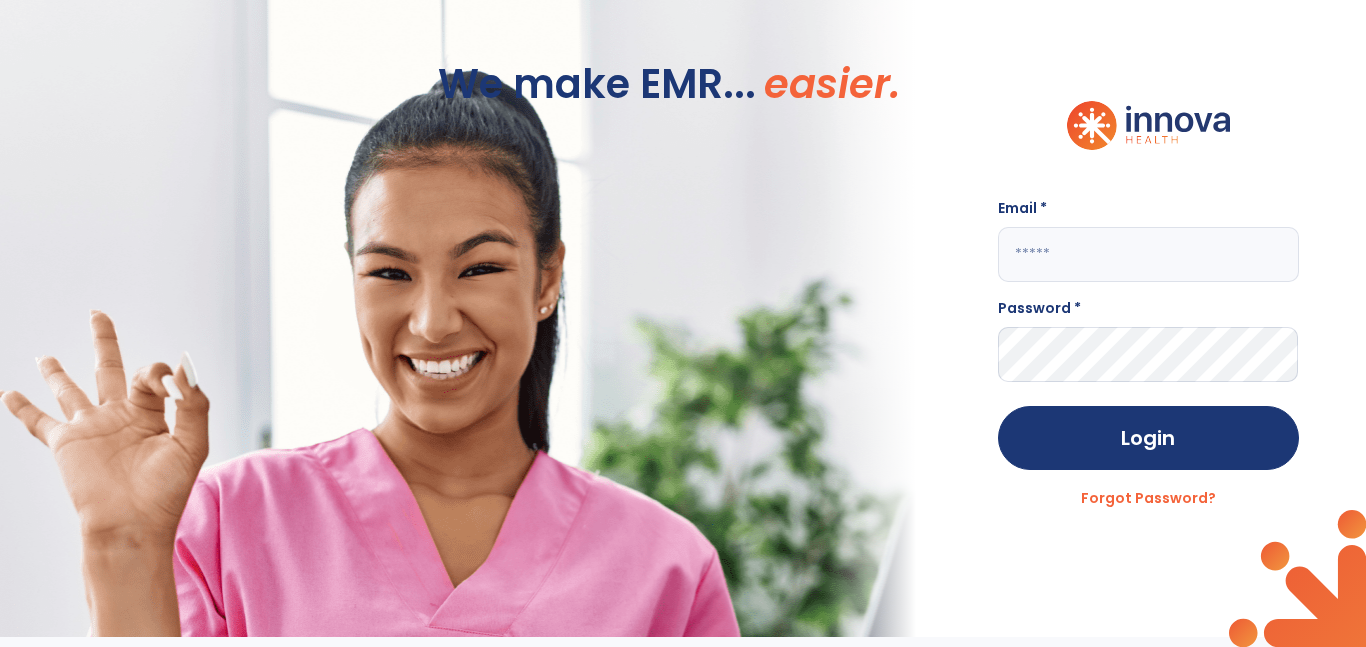 scroll, scrollTop: 0, scrollLeft: 0, axis: both 